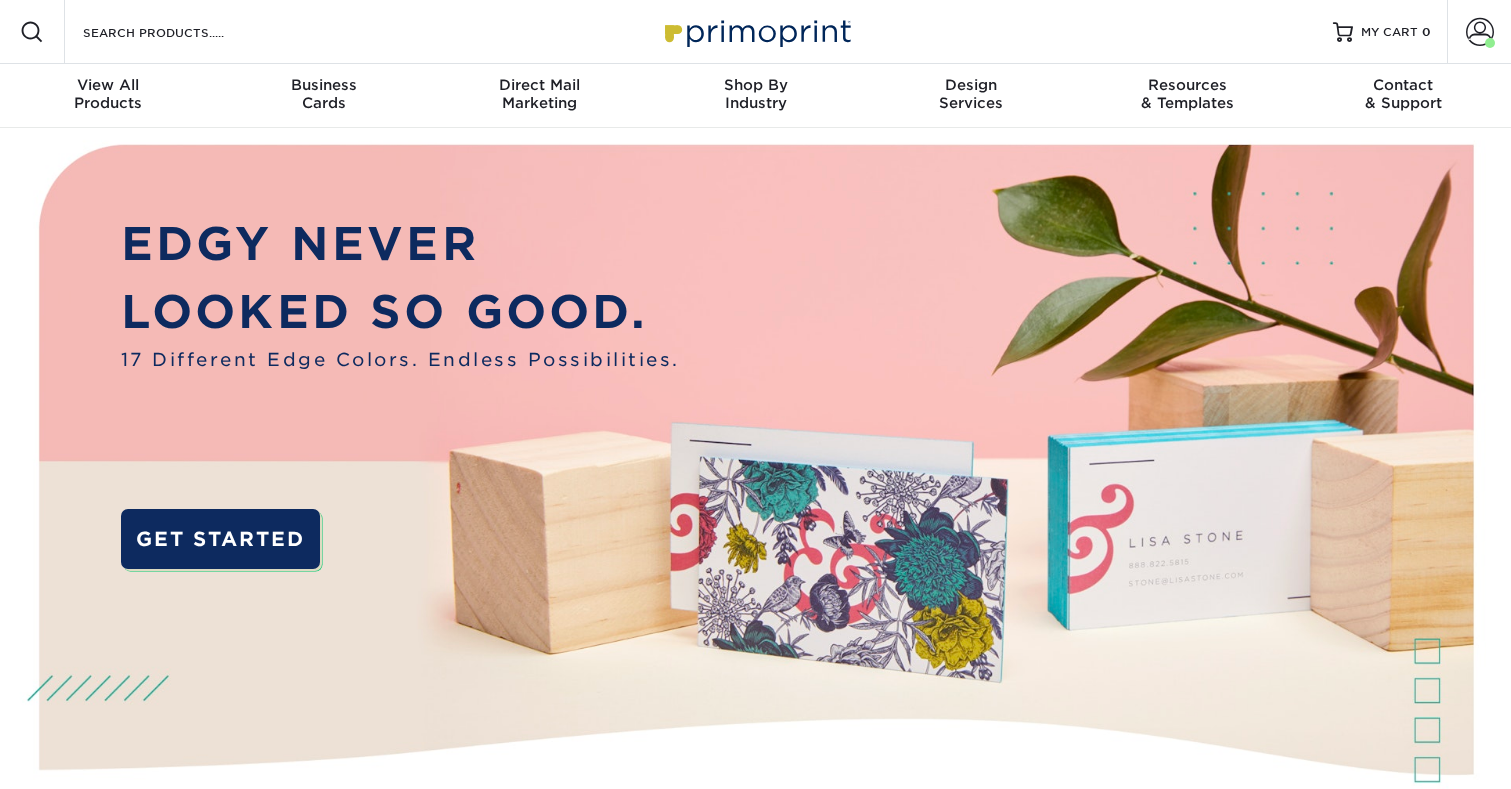 scroll, scrollTop: 0, scrollLeft: 0, axis: both 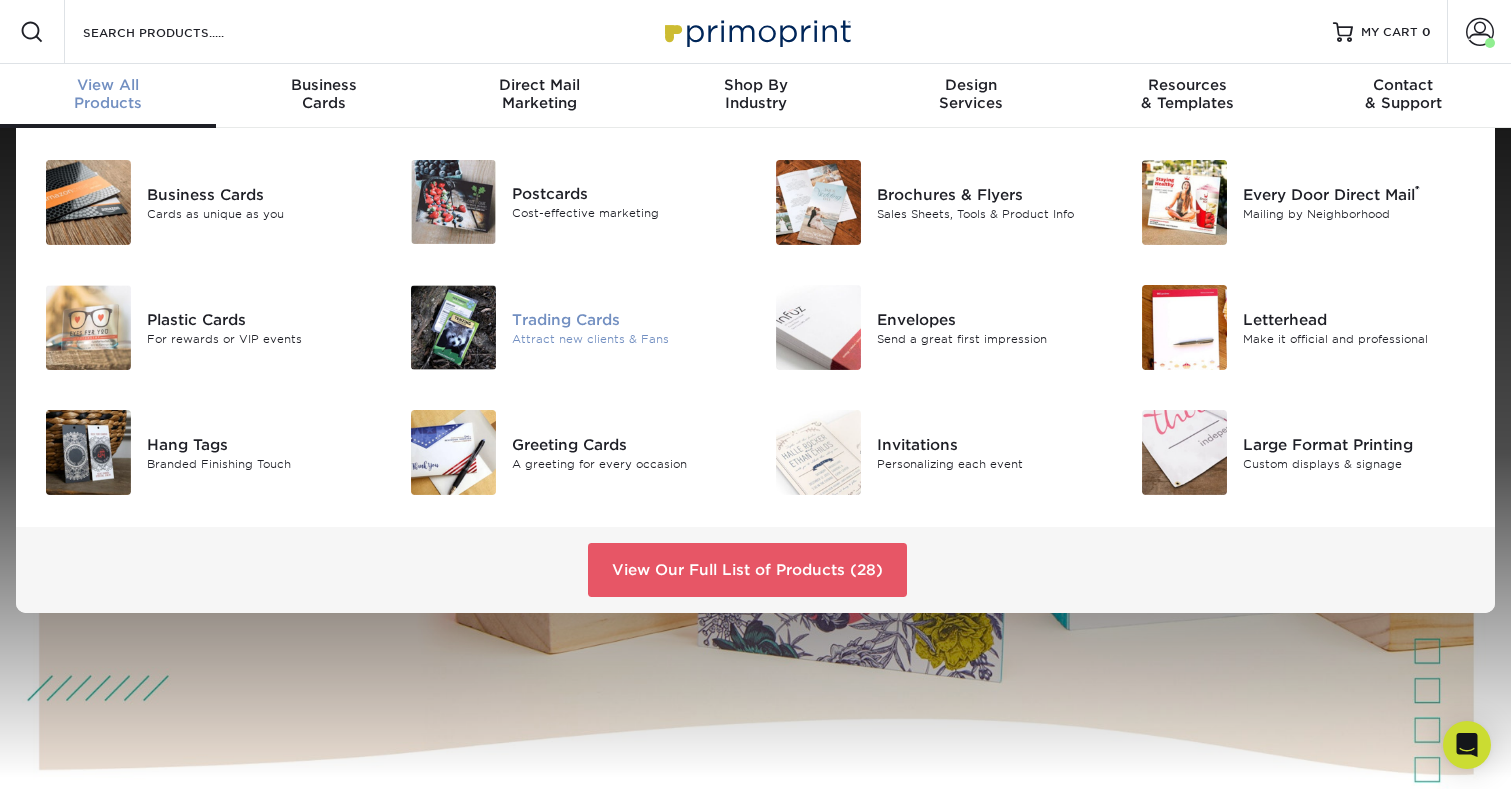 click on "Trading Cards" at bounding box center (626, 319) 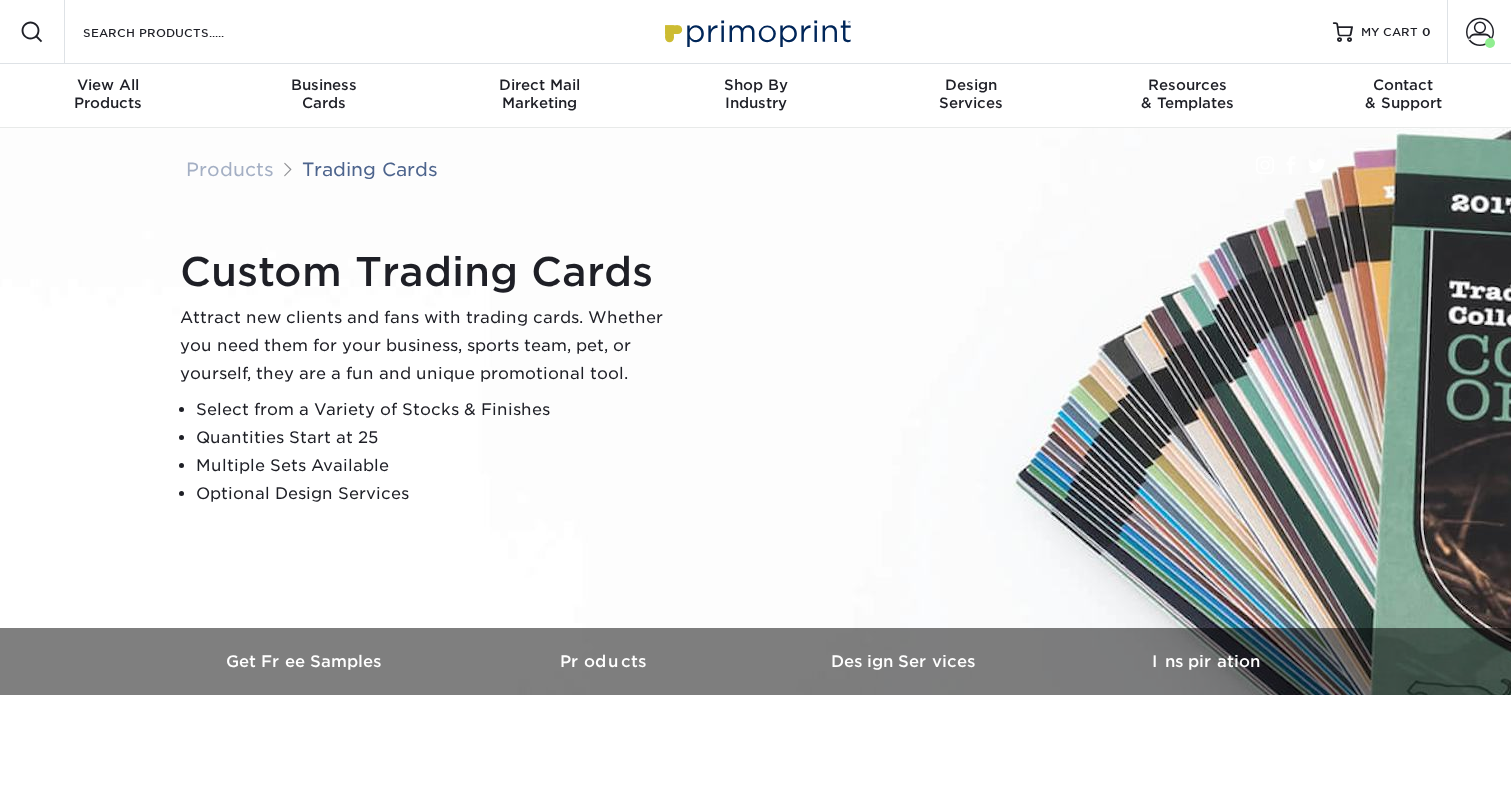 scroll, scrollTop: 428, scrollLeft: 0, axis: vertical 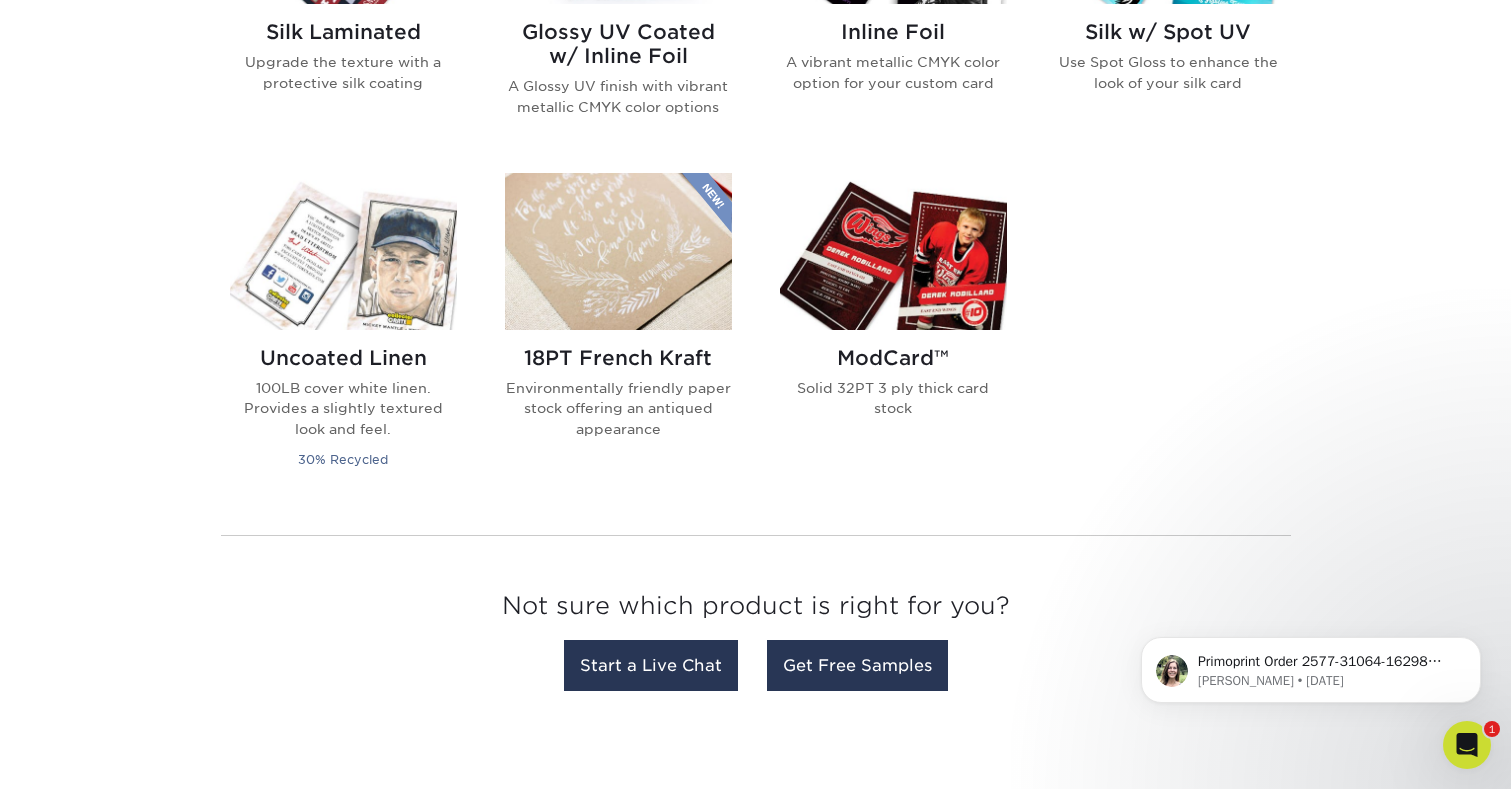 click at bounding box center [893, 251] 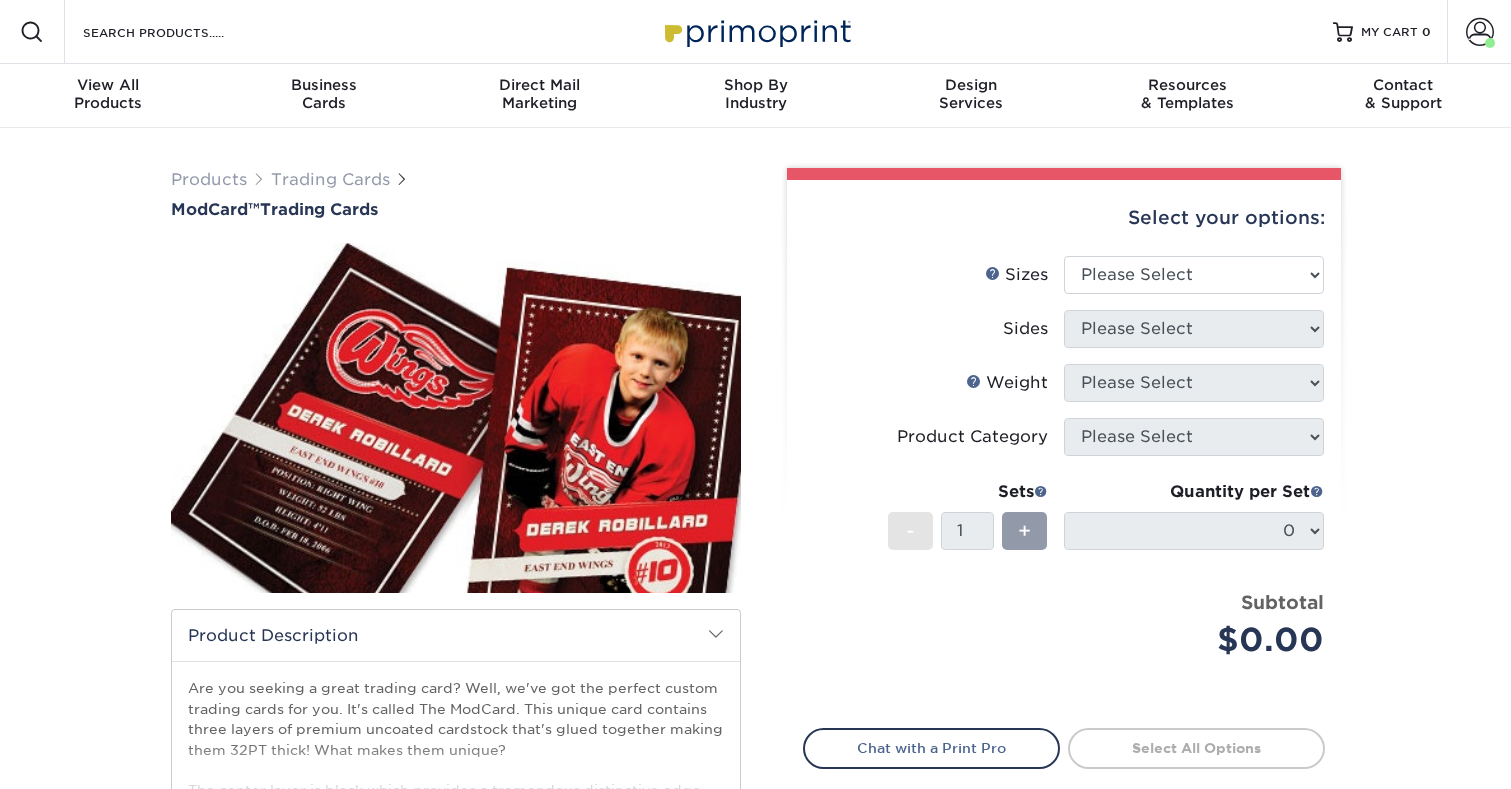 scroll, scrollTop: 0, scrollLeft: 0, axis: both 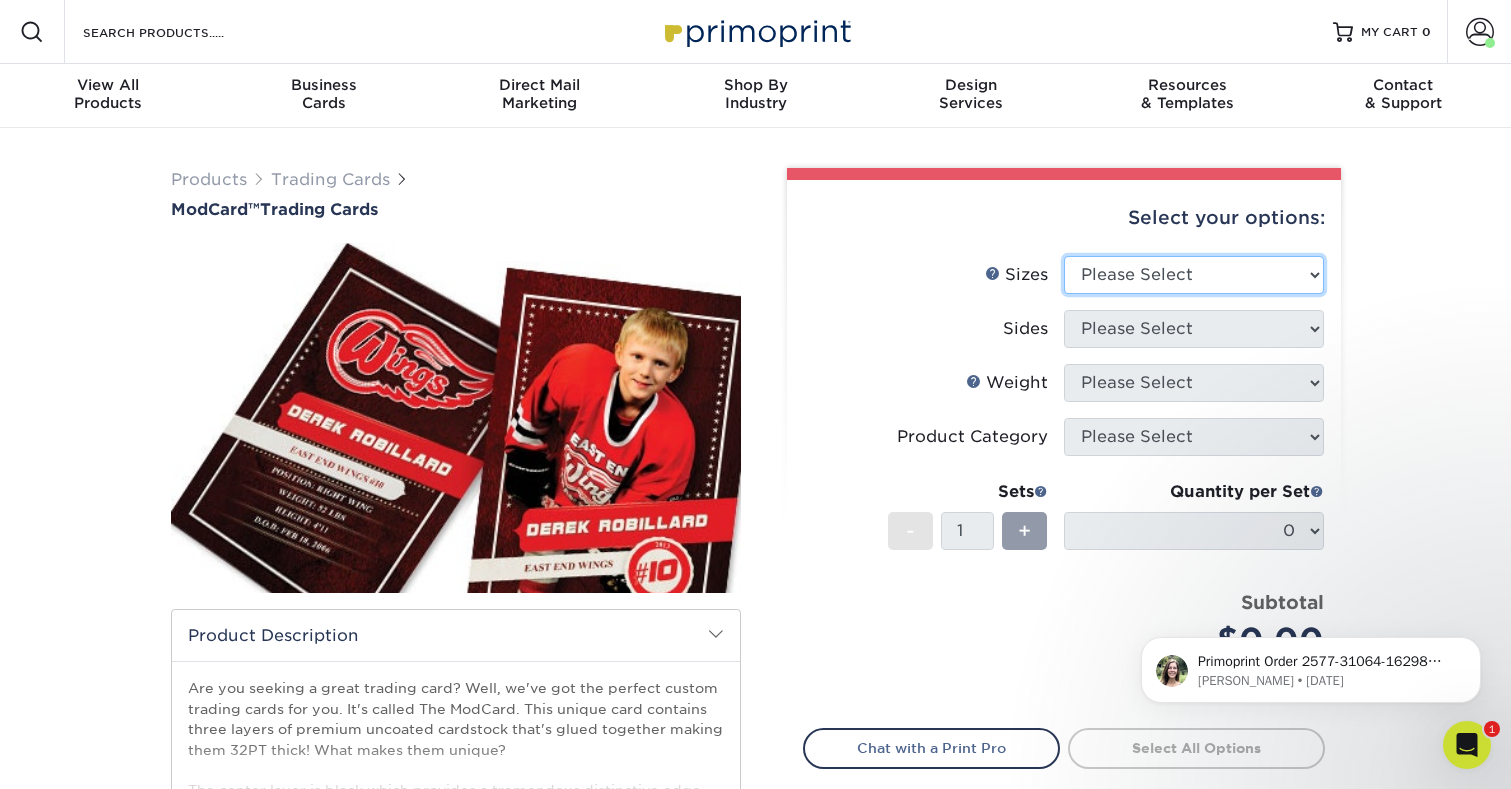 select on "2.50x3.50" 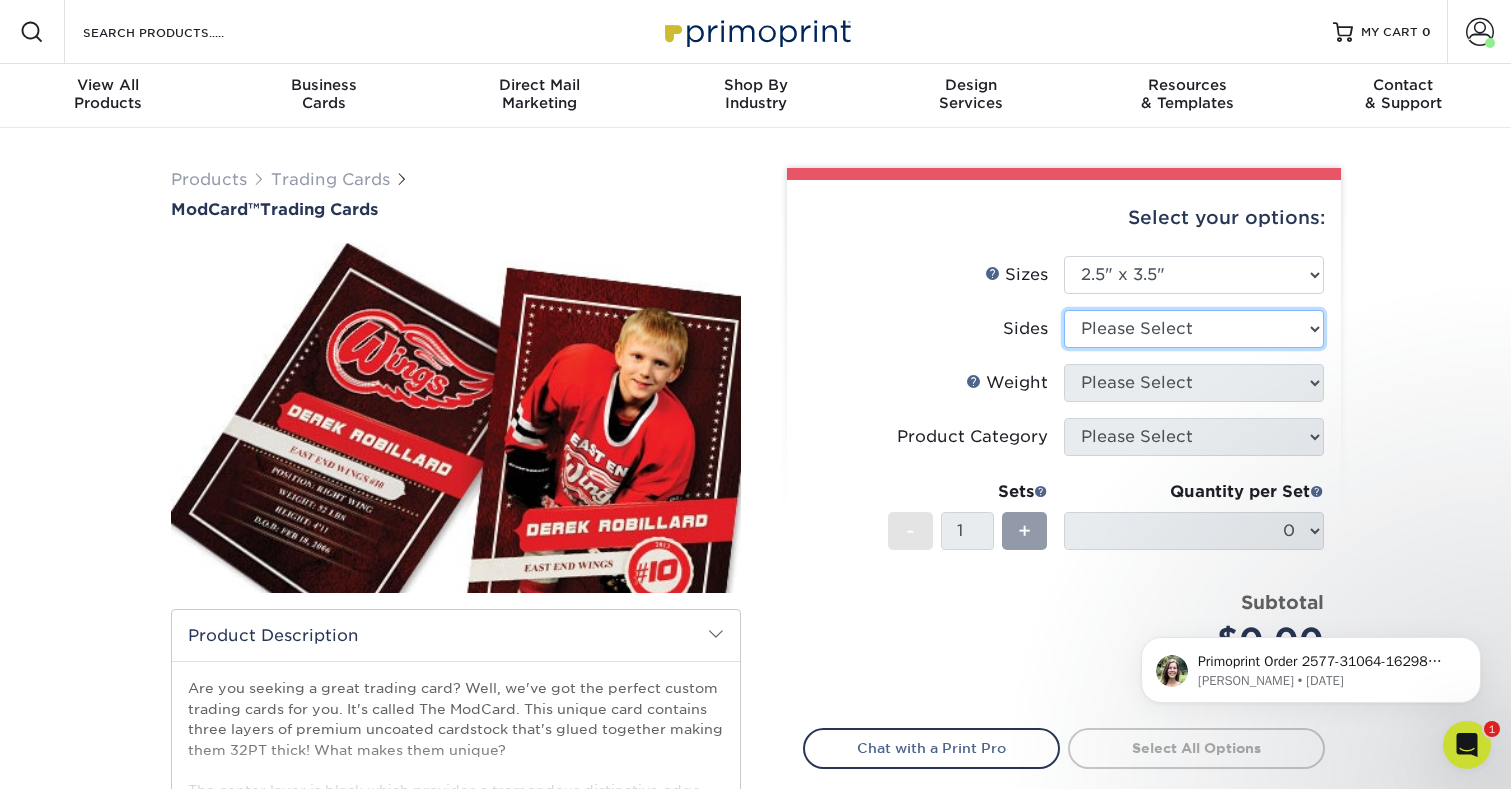 select on "13abbda7-1d64-4f25-8bb2-c179b224825d" 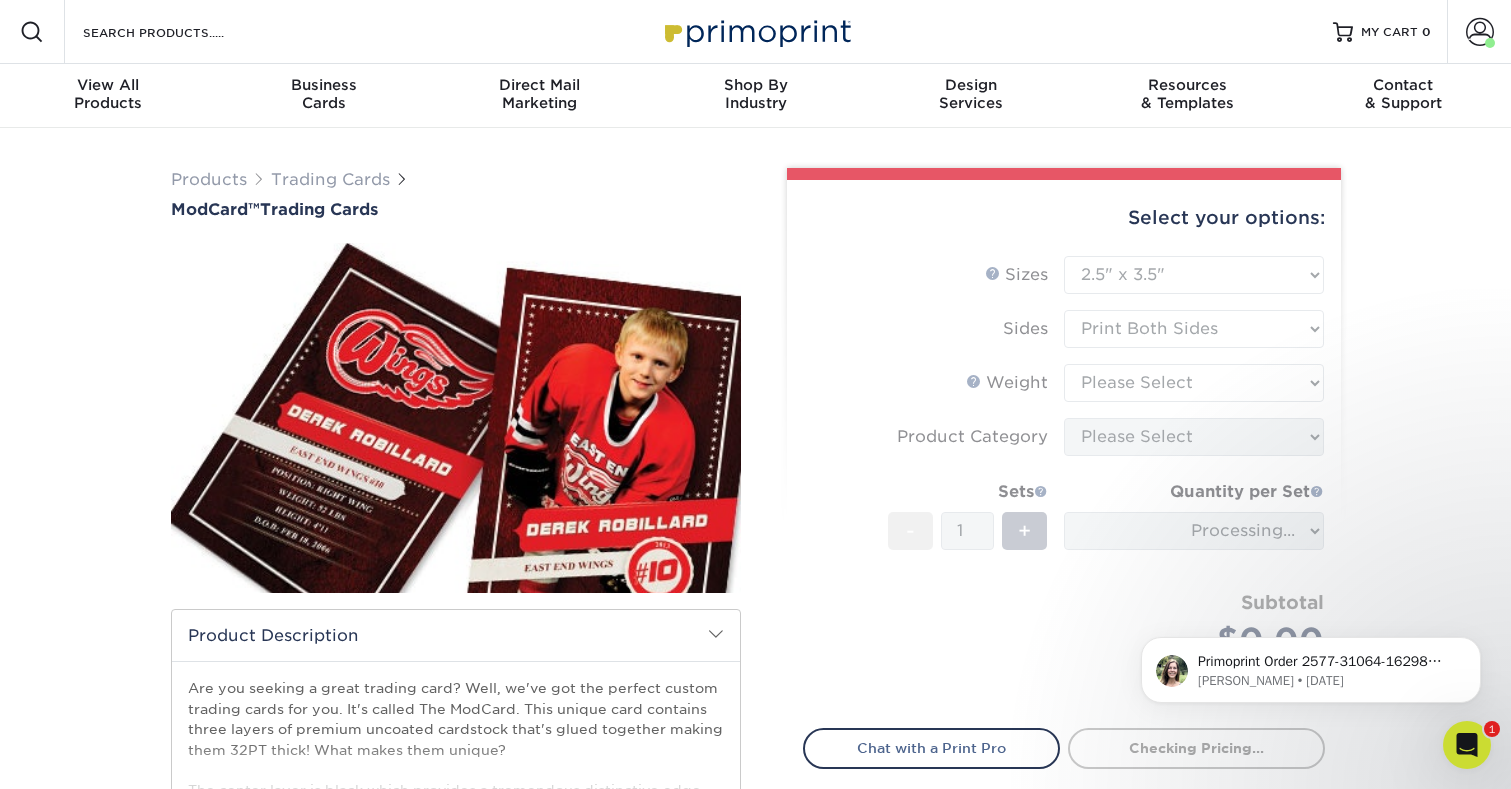 click on "Sizes Help Sizes
Please Select
2.5" x 3.5"
Sides Please Select Coating" at bounding box center (1064, 480) 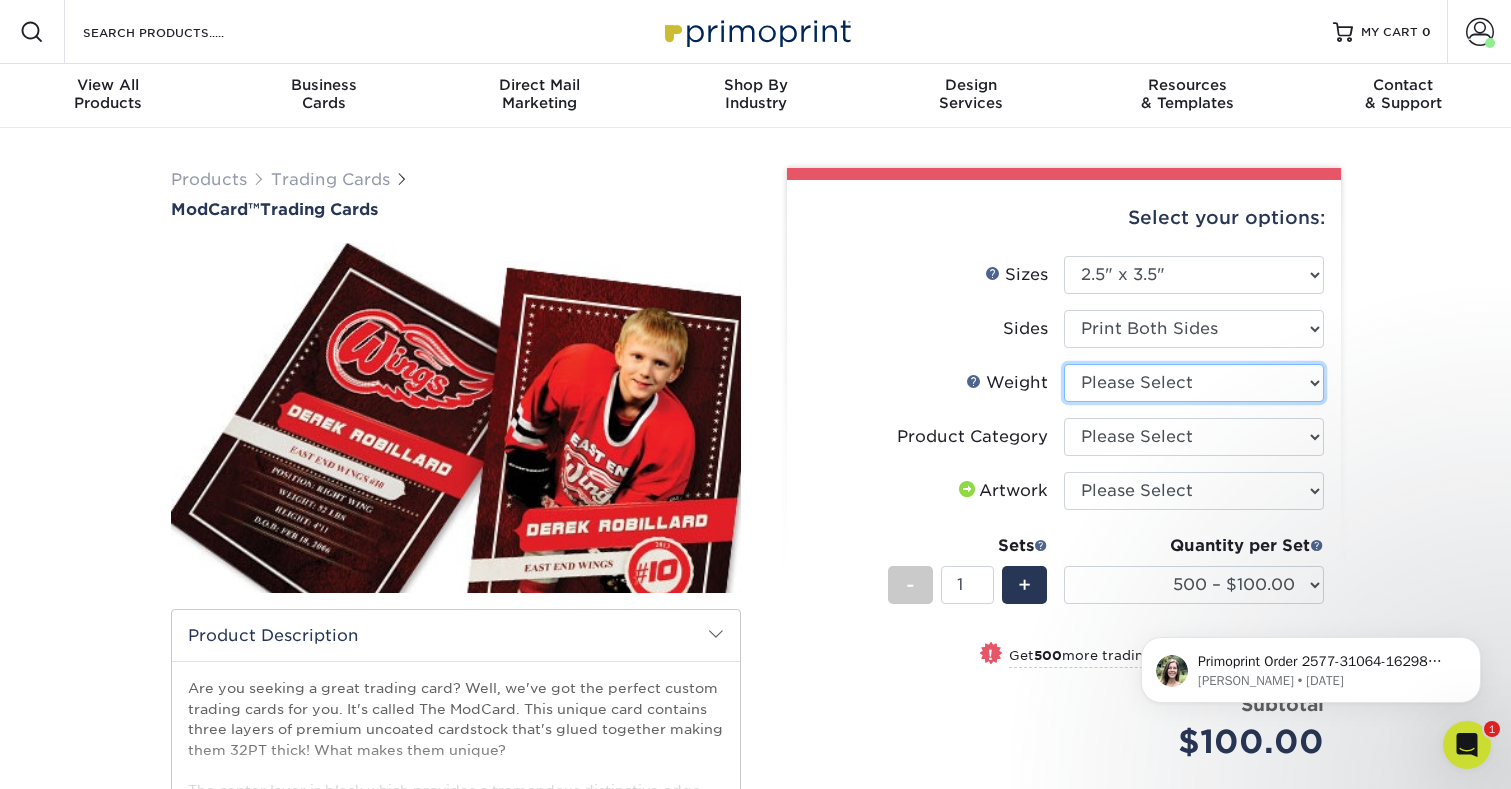 select on "32PTUCBLK" 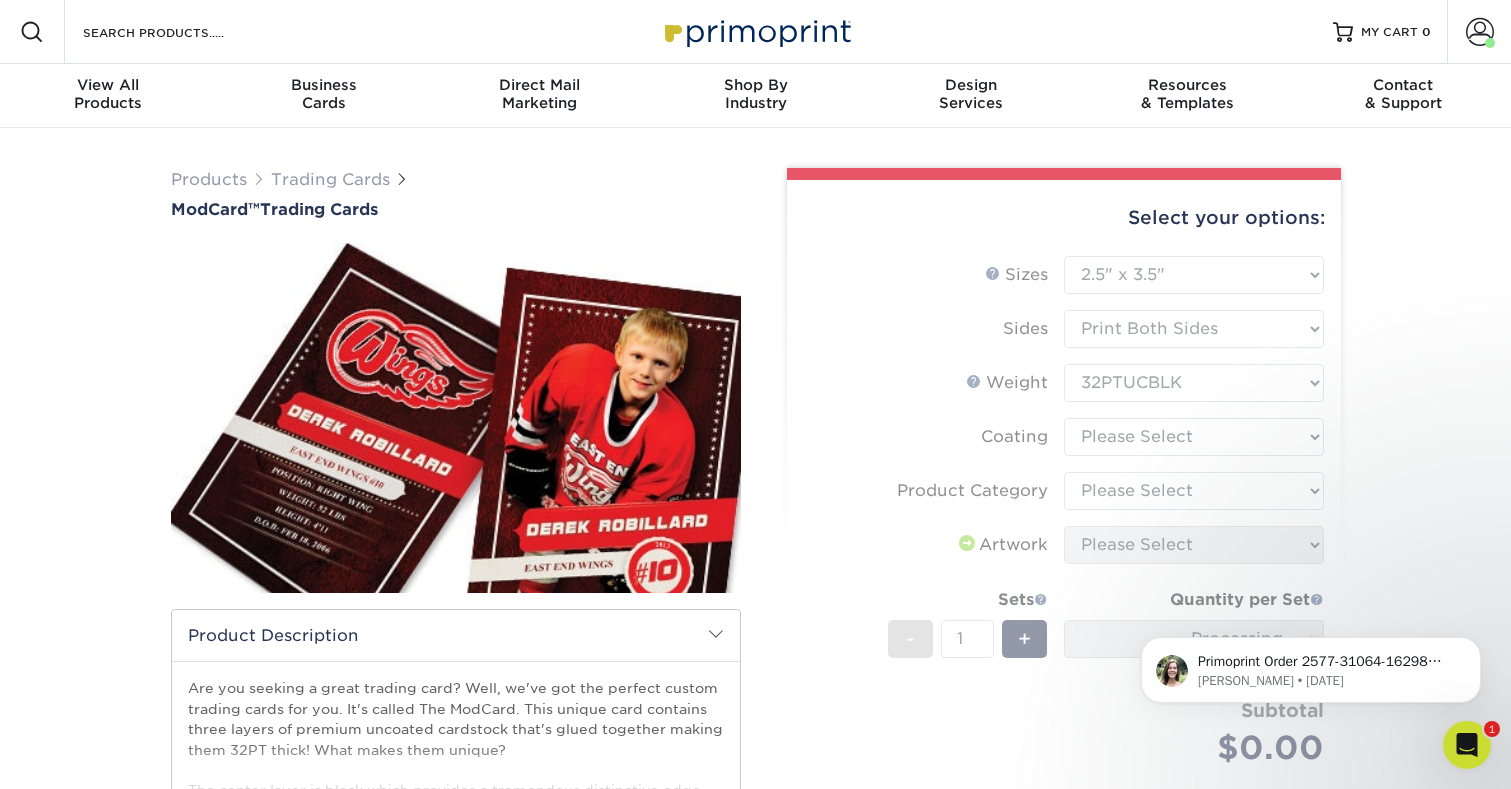 click on "Sizes Help Sizes
Please Select
2.5" x 3.5"
Sides Please Select Coating" at bounding box center (1064, 534) 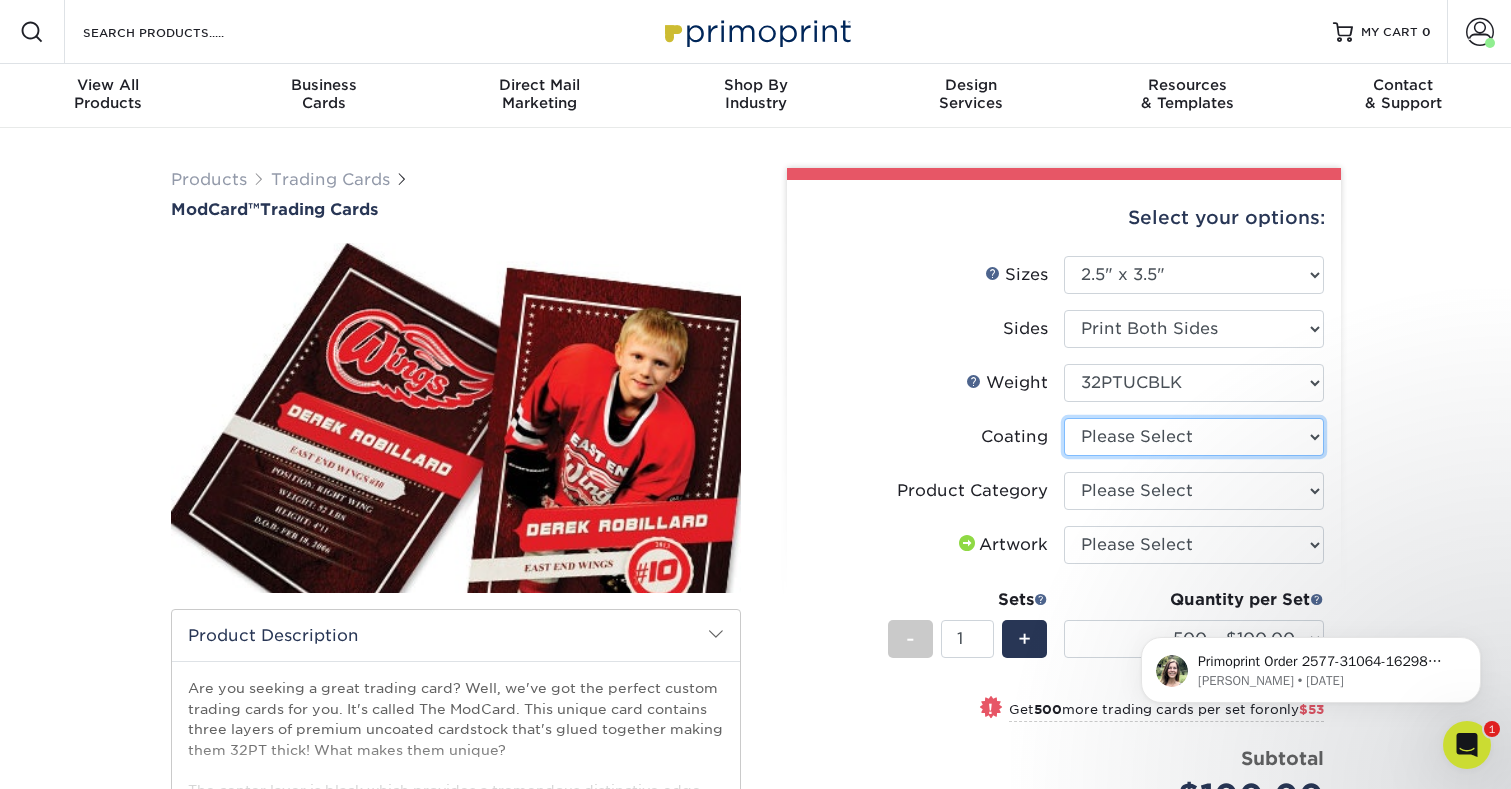 select on "3e7618de-abca-4bda-9f97-8b9129e913d8" 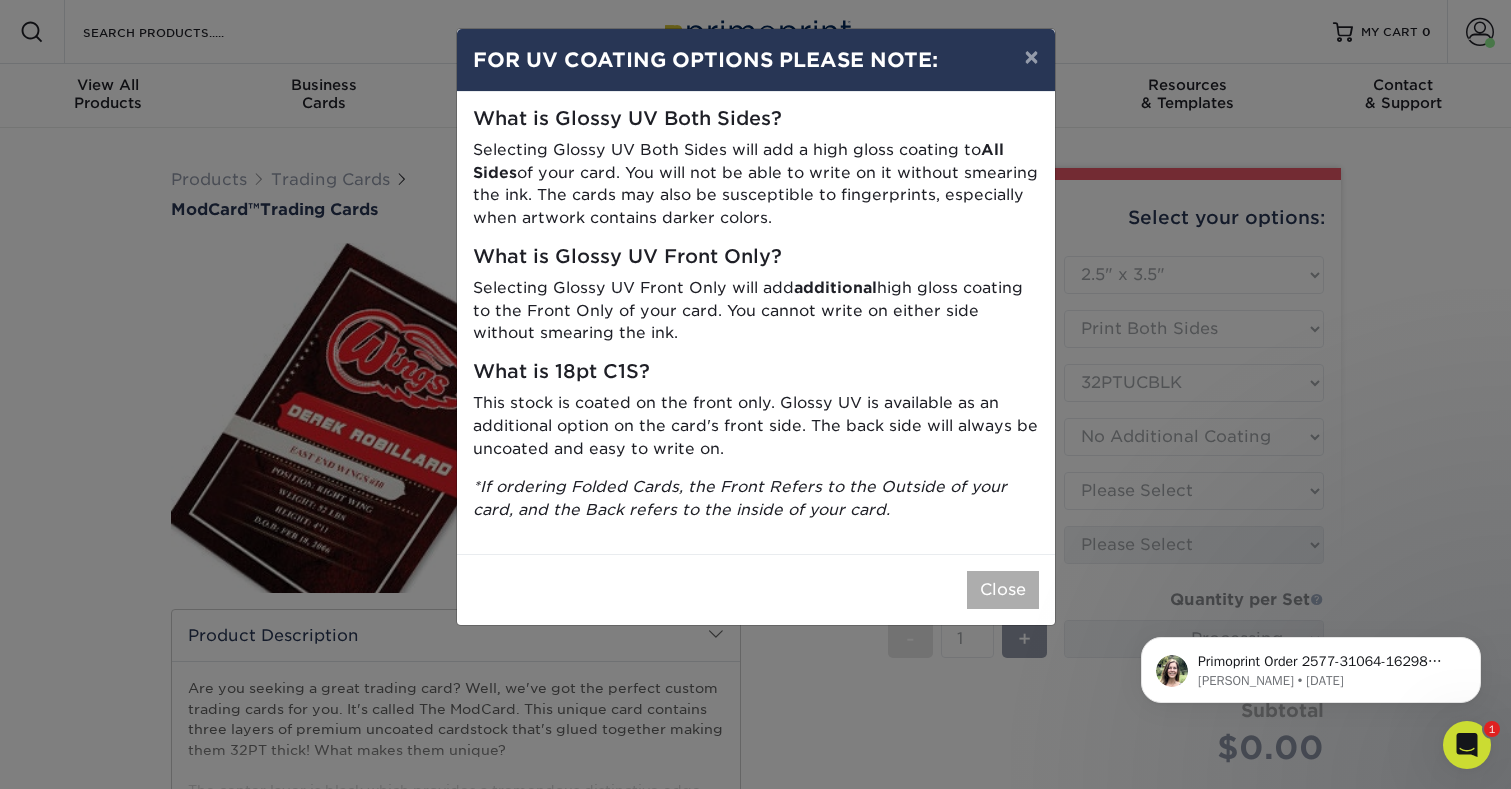 click on "Close" at bounding box center (1003, 590) 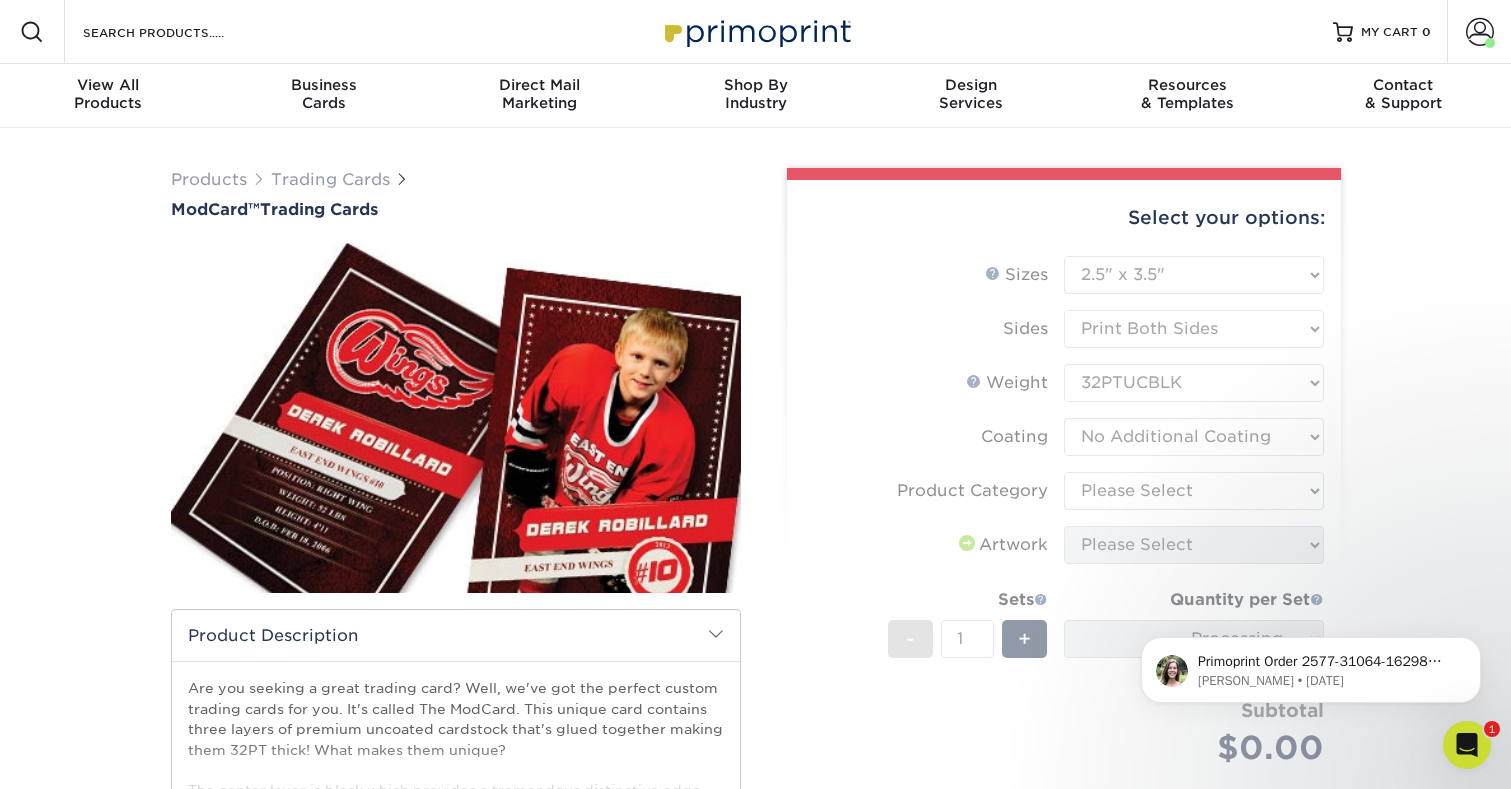 click on "Sizes Help Sizes
Please Select
2.5" x 3.5"
Sides Please Select Coating" at bounding box center (1064, 534) 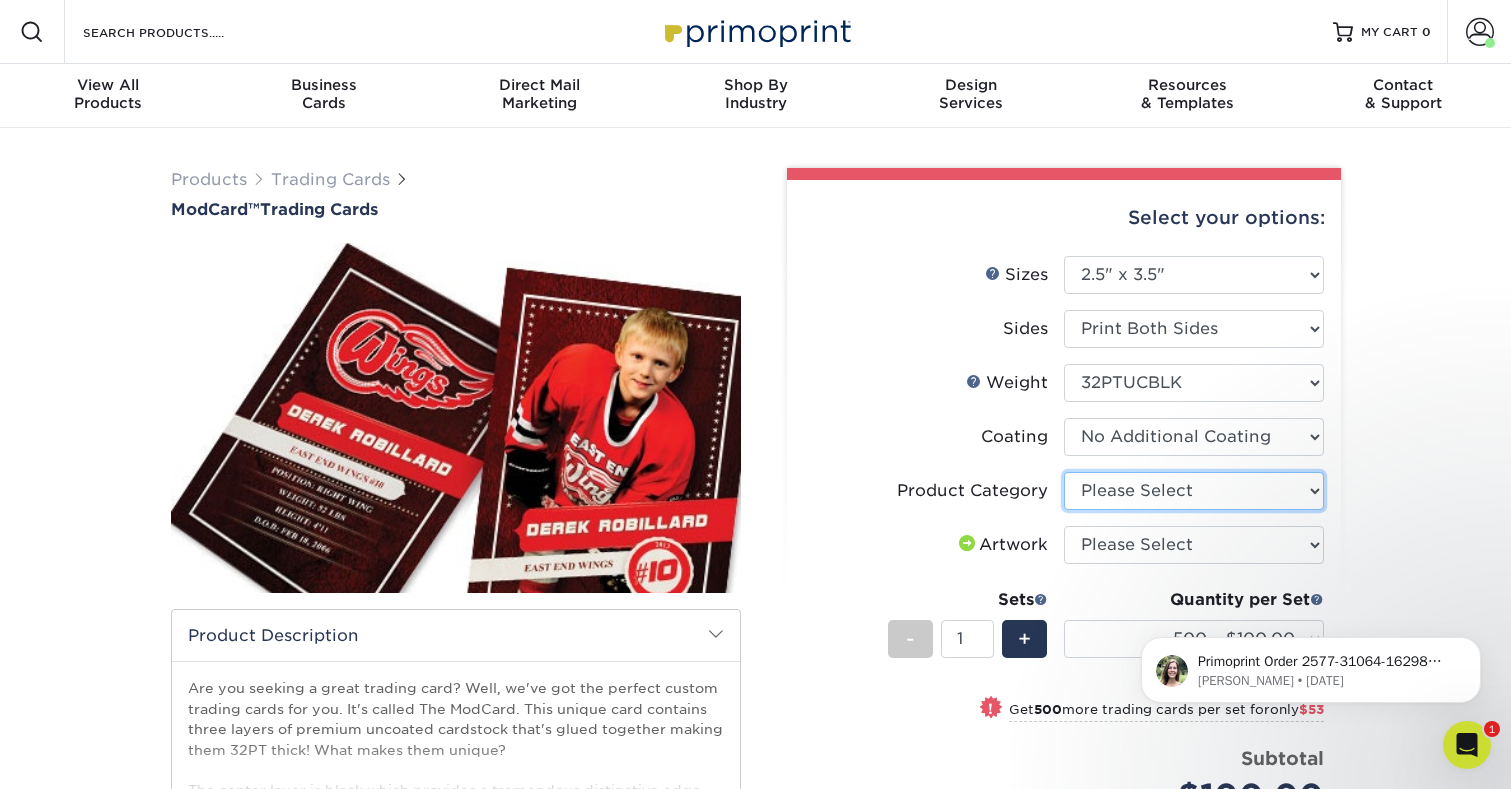 select on "c2f9bce9-36c2-409d-b101-c29d9d031e18" 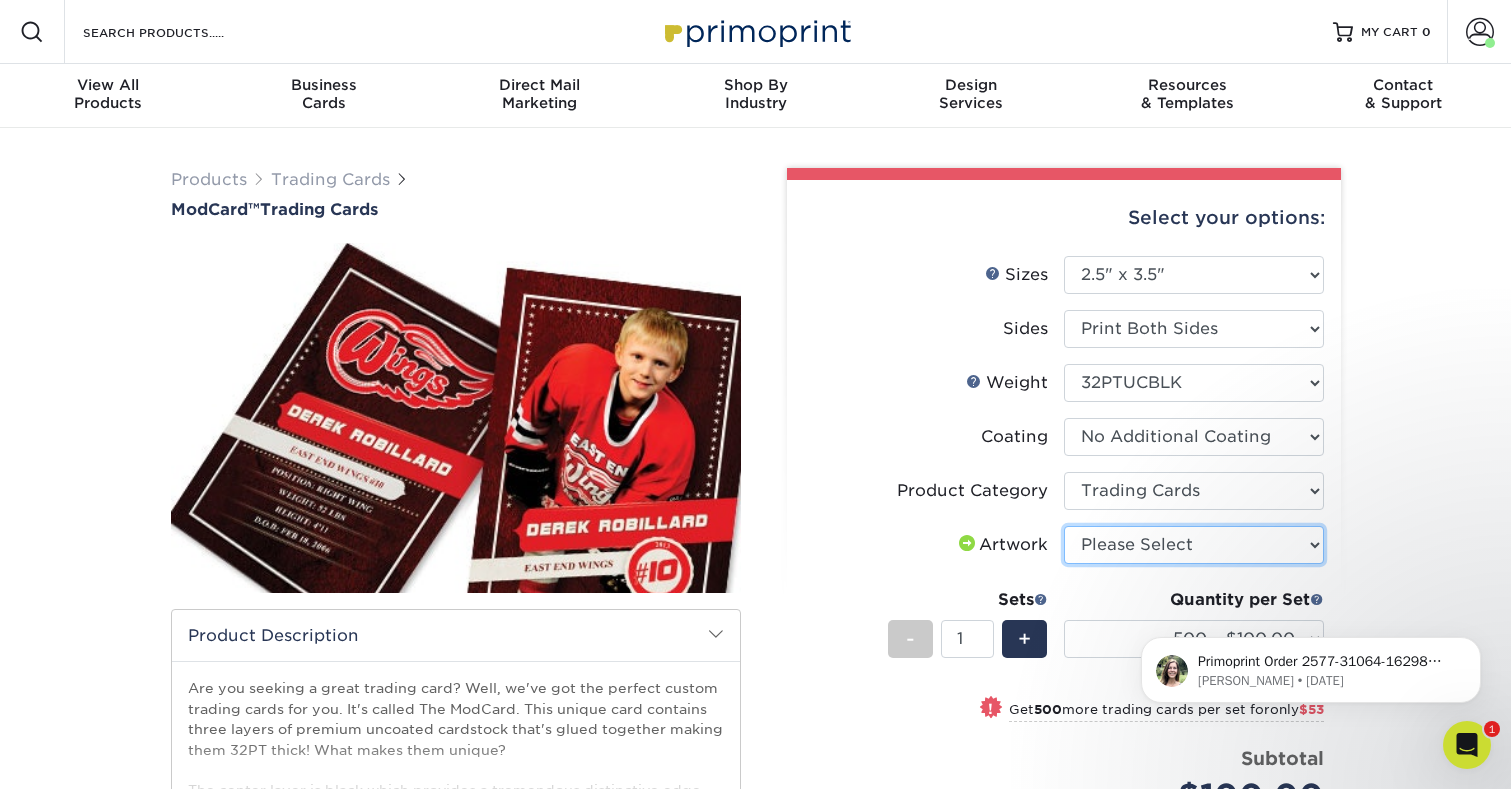select on "upload" 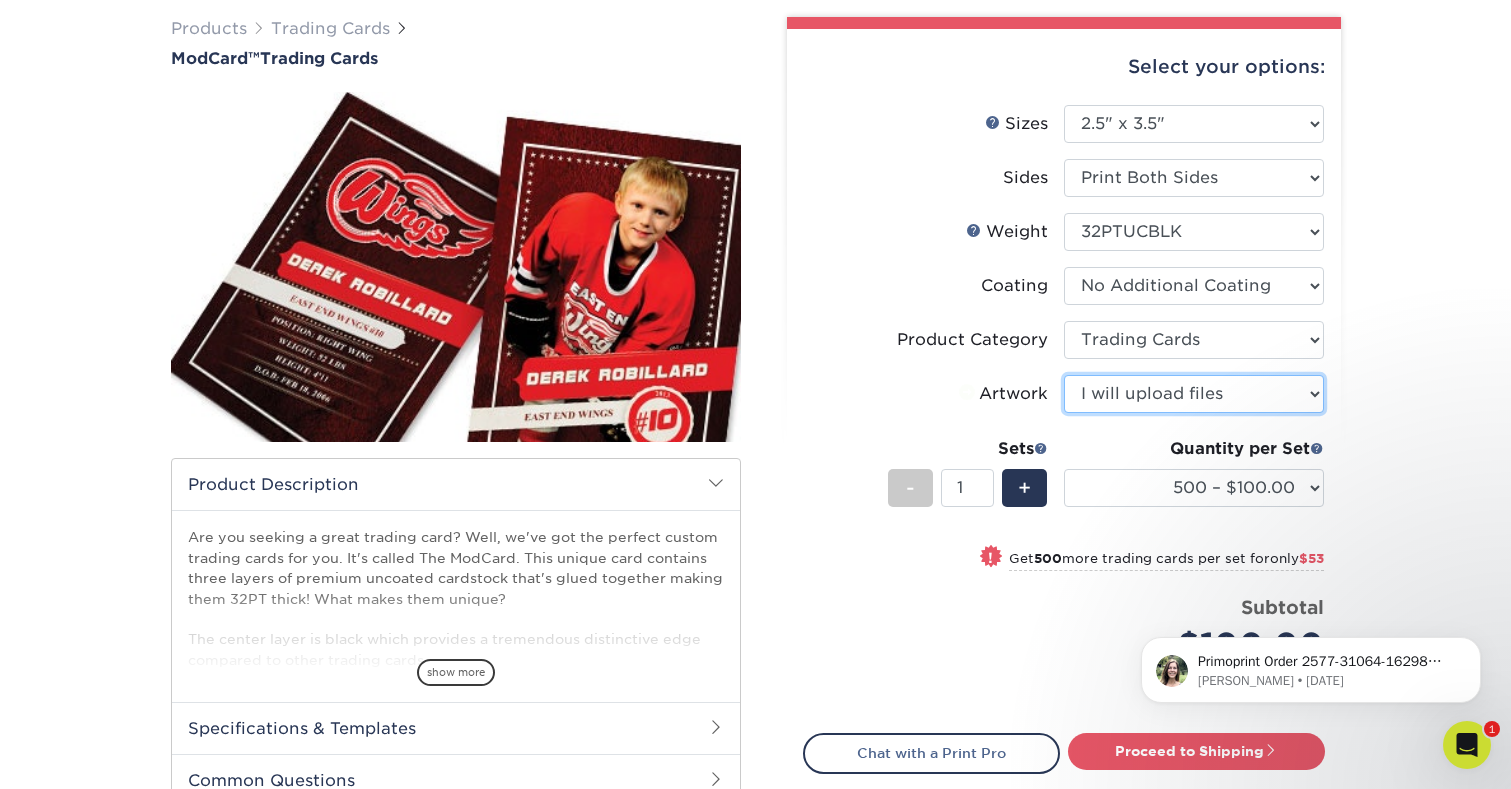 scroll, scrollTop: 191, scrollLeft: 0, axis: vertical 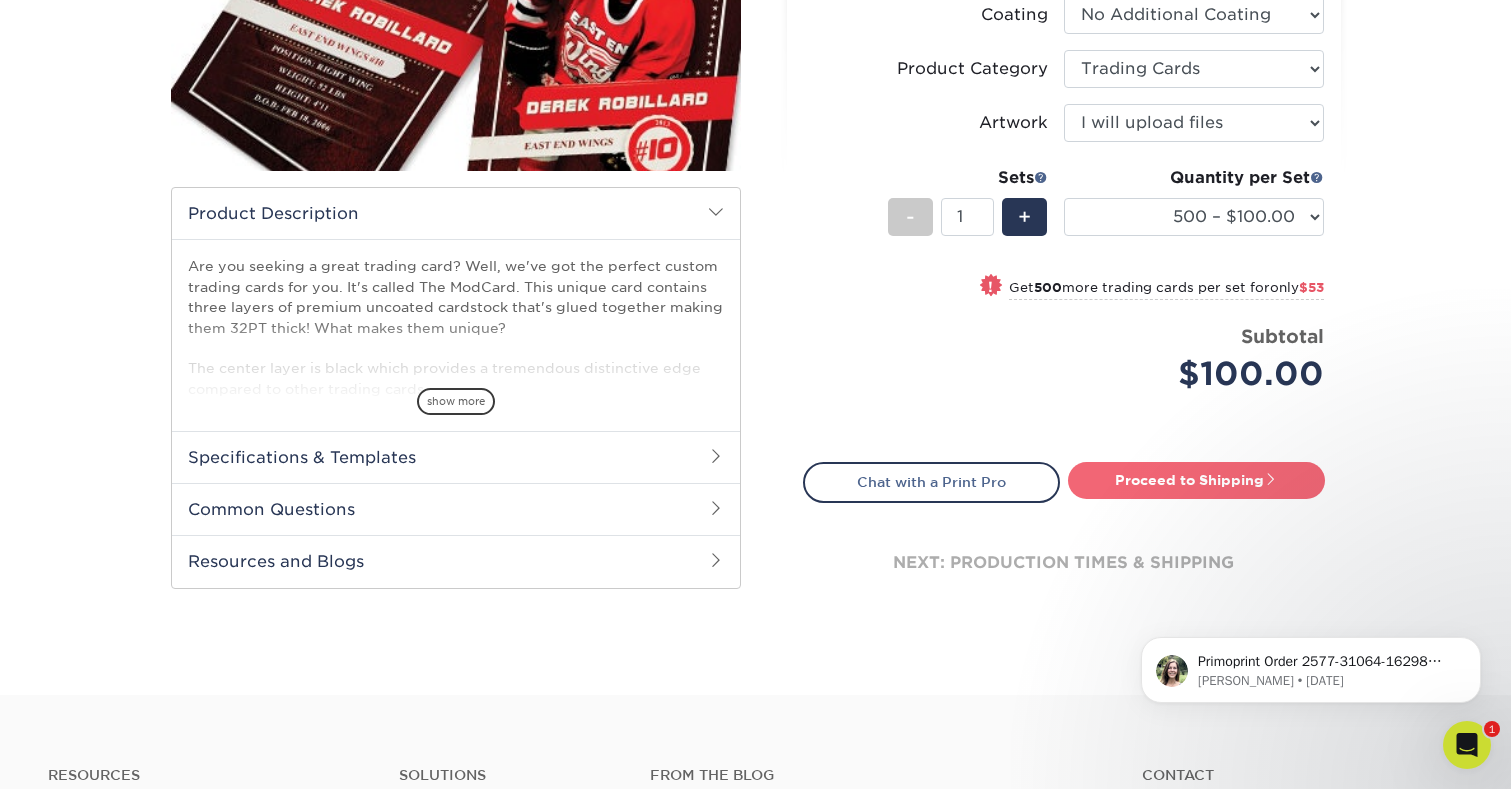 click on "Proceed to Shipping" at bounding box center (1196, 480) 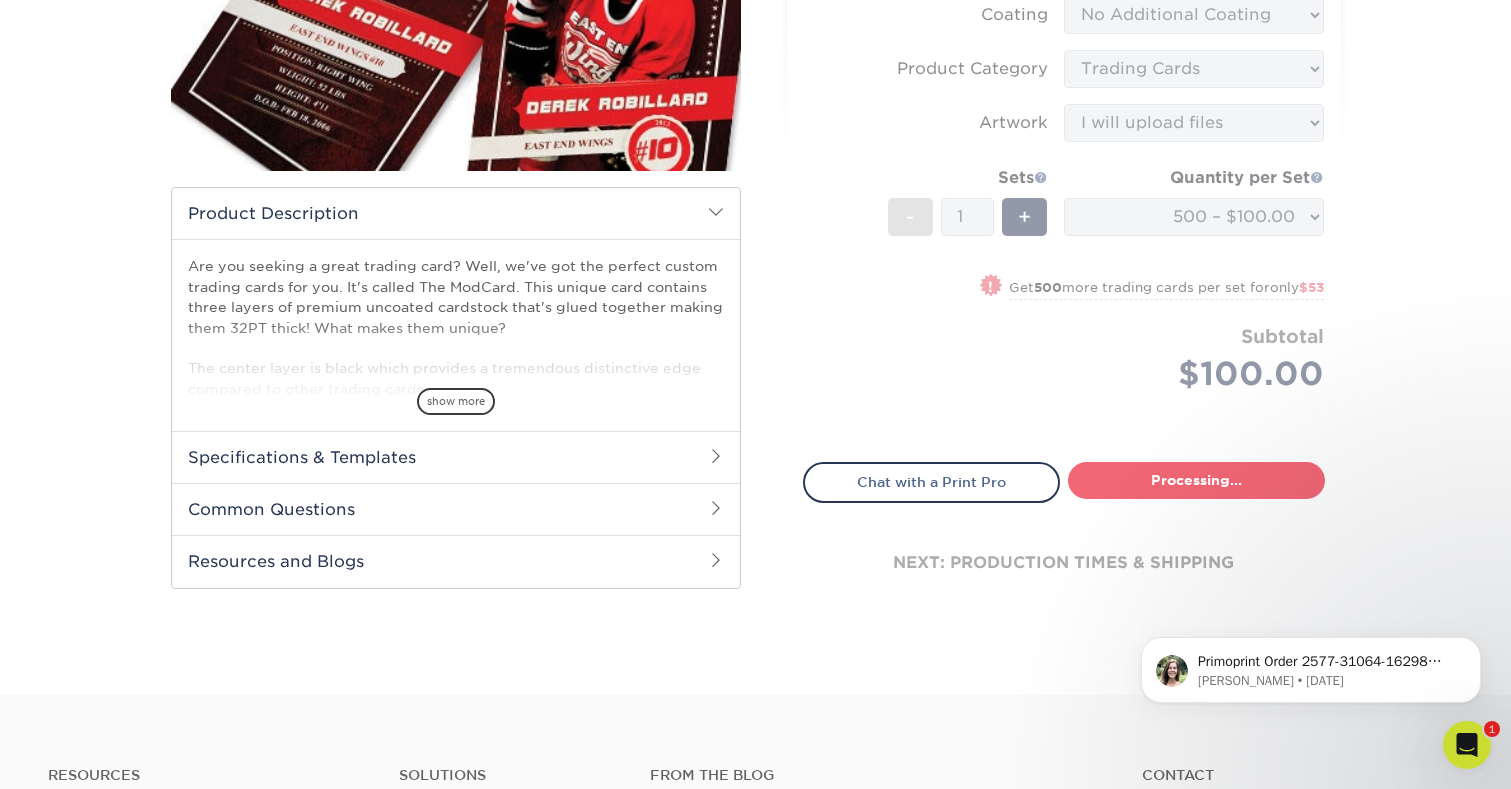 select on "1cb2575a-0653-4a32-8e14-9db875e4cbae" 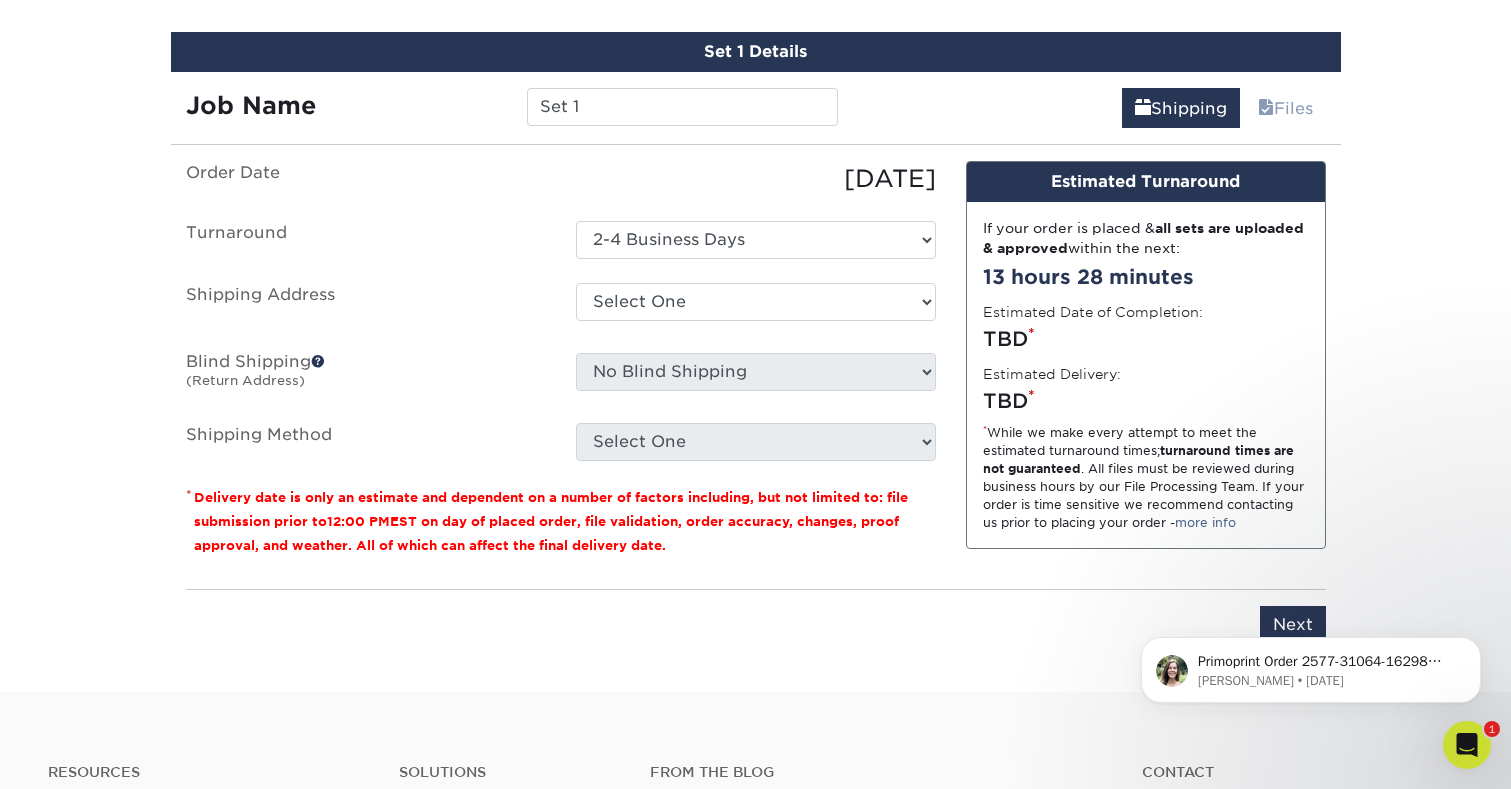 scroll, scrollTop: 1044, scrollLeft: 0, axis: vertical 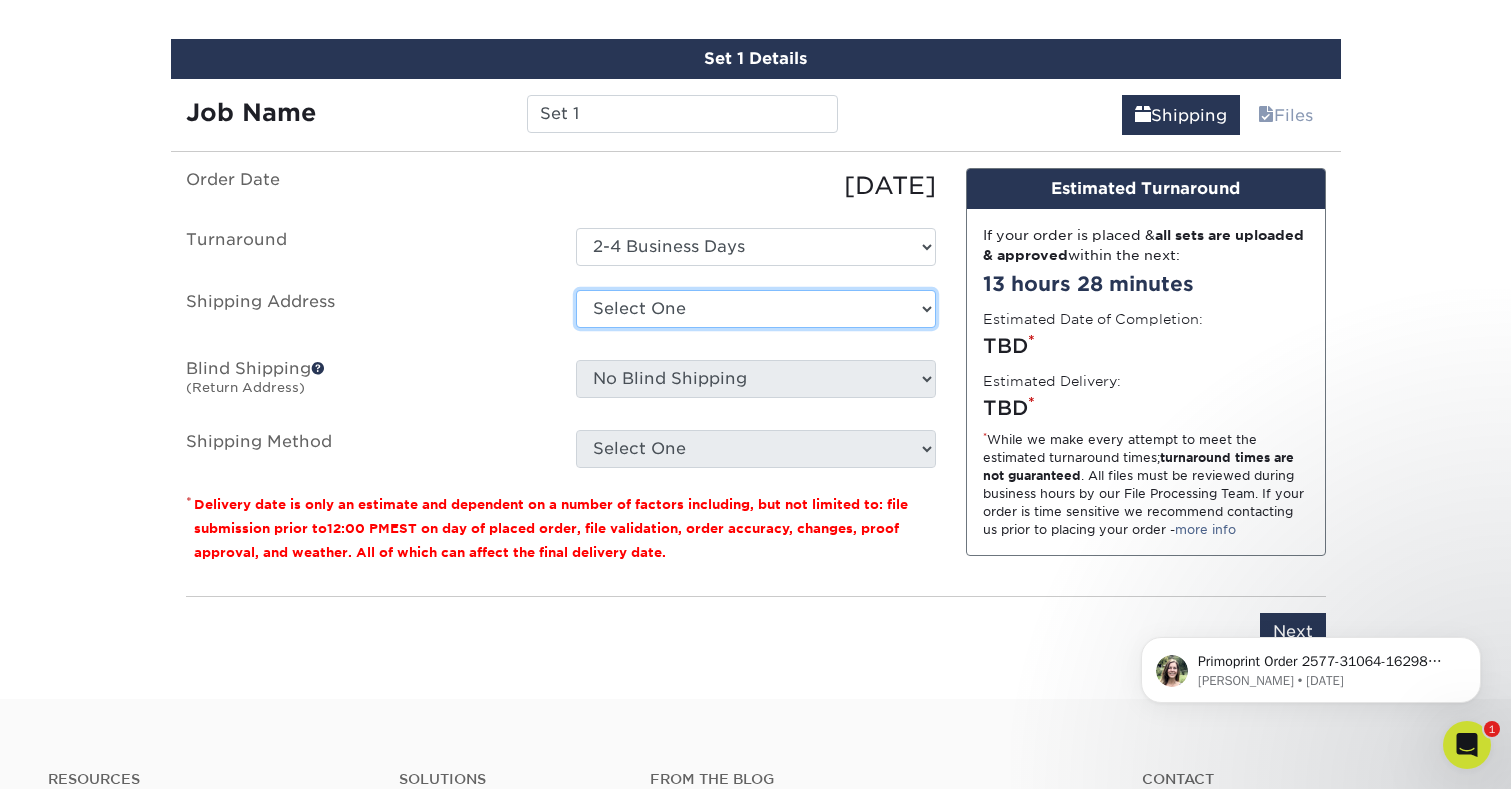 select on "283670" 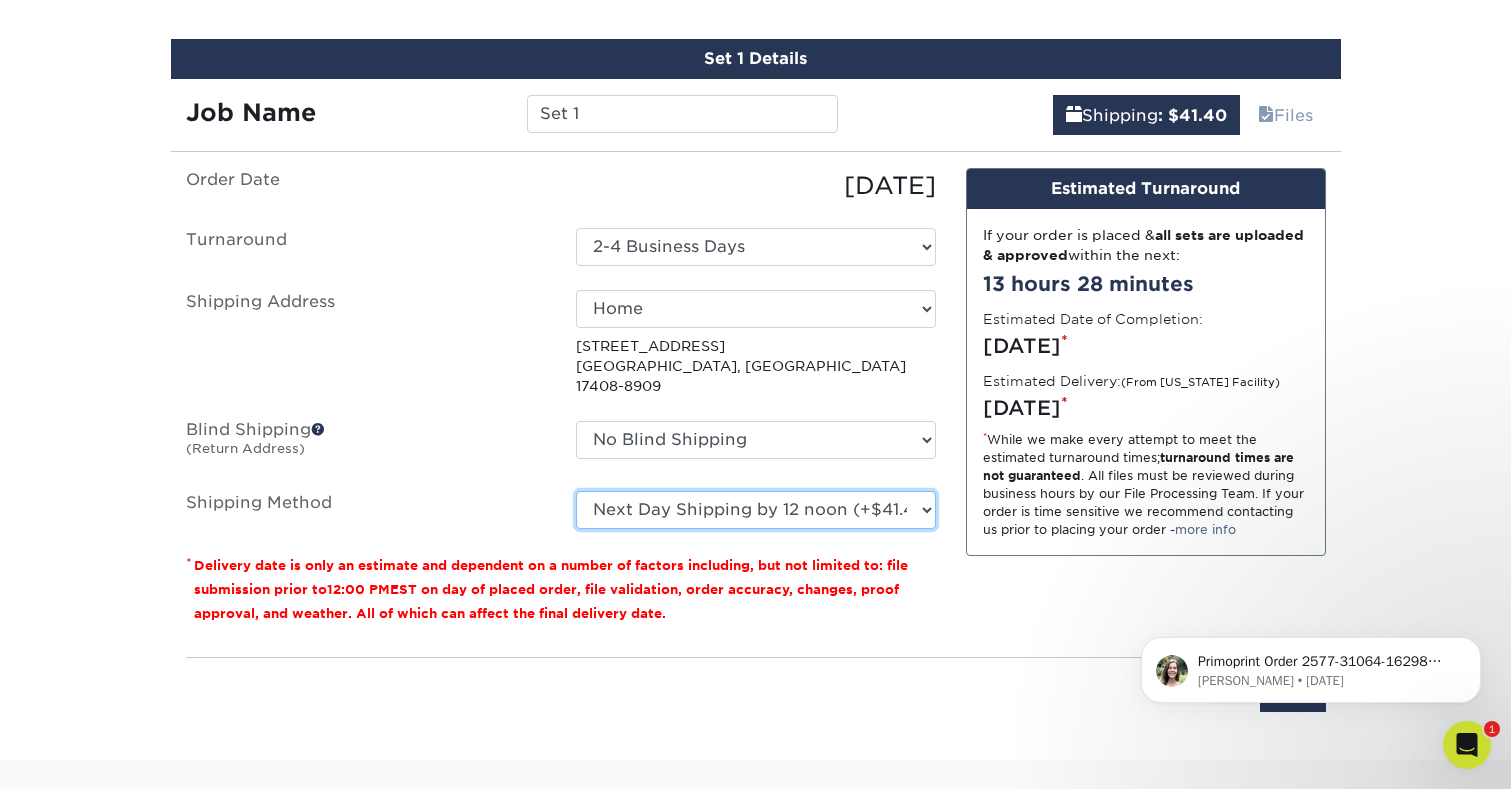 select on "03" 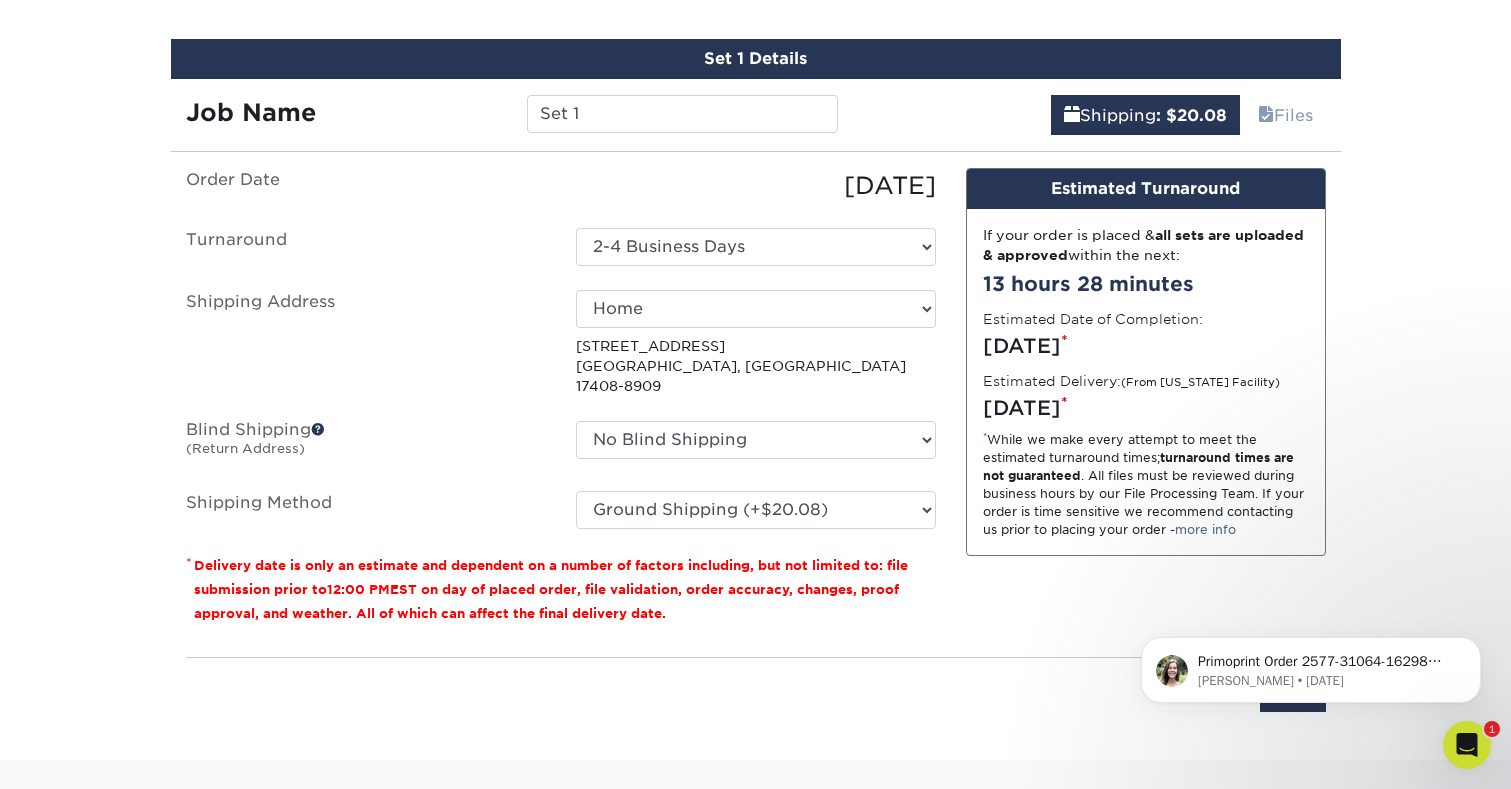 click on "Design  Estimated Turnaround
If your order is placed &  all sets are uploaded & approved  within the next:
13 hours 28 minutes
Estimated Date of Completion:
[DATE]  *
Estimated Delivery:  (From [US_STATE] Facility)
[DATE]  *
*  While we make every attempt to meet the estimated turnaround times;  turnaround times are not guaranteed . All files must be reviewed during business hours by our File Processing Team. If your order is time sensitive we recommend contacting us prior to placing your order -  more info
Production turnaround times begin when the design files are approved and uploaded. Design Services typically take an additional 2-3 days which is dependent on a timely response to proofs that are sent during the design process." at bounding box center [1146, 404] 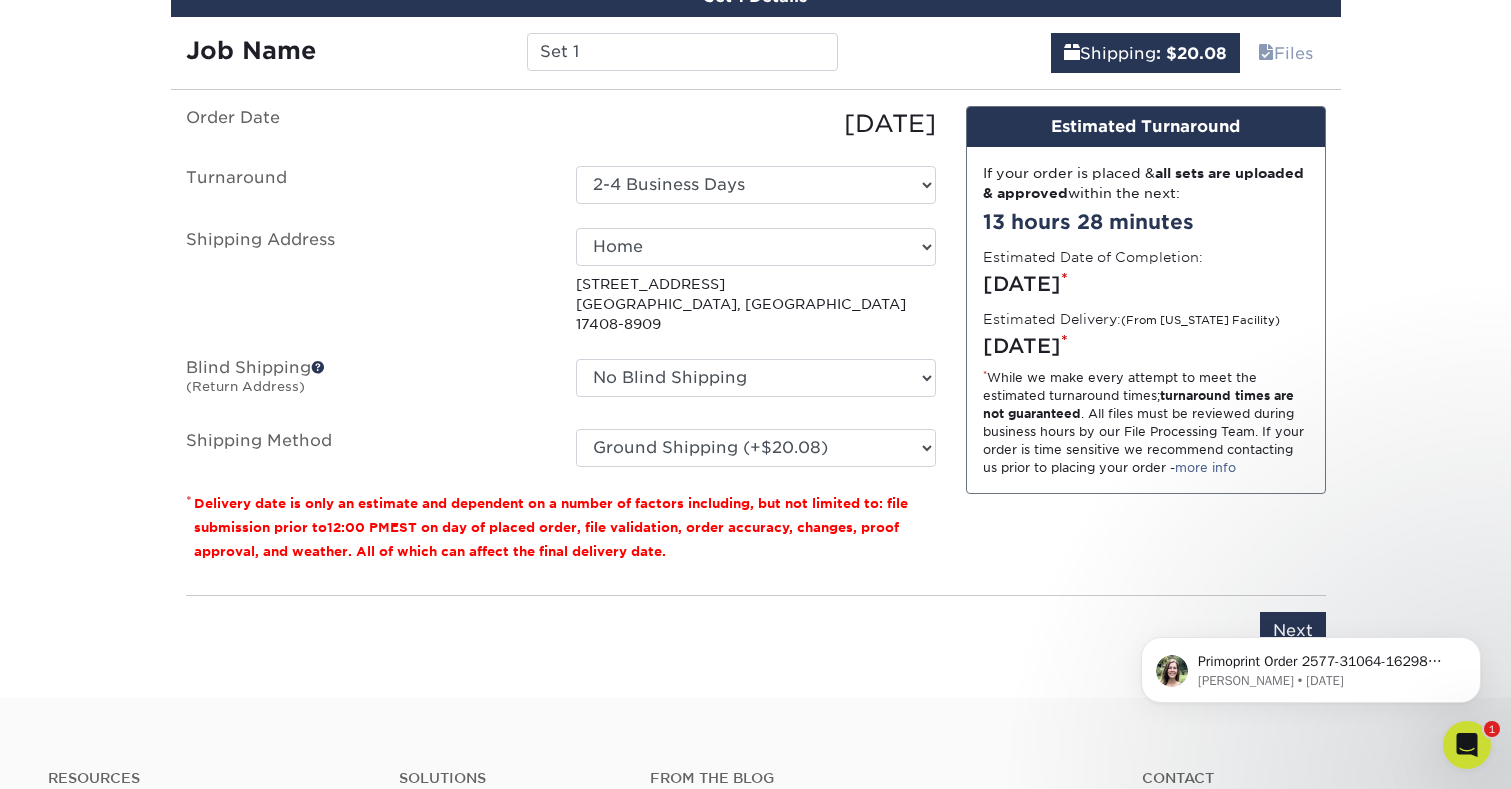 scroll, scrollTop: 1120, scrollLeft: 0, axis: vertical 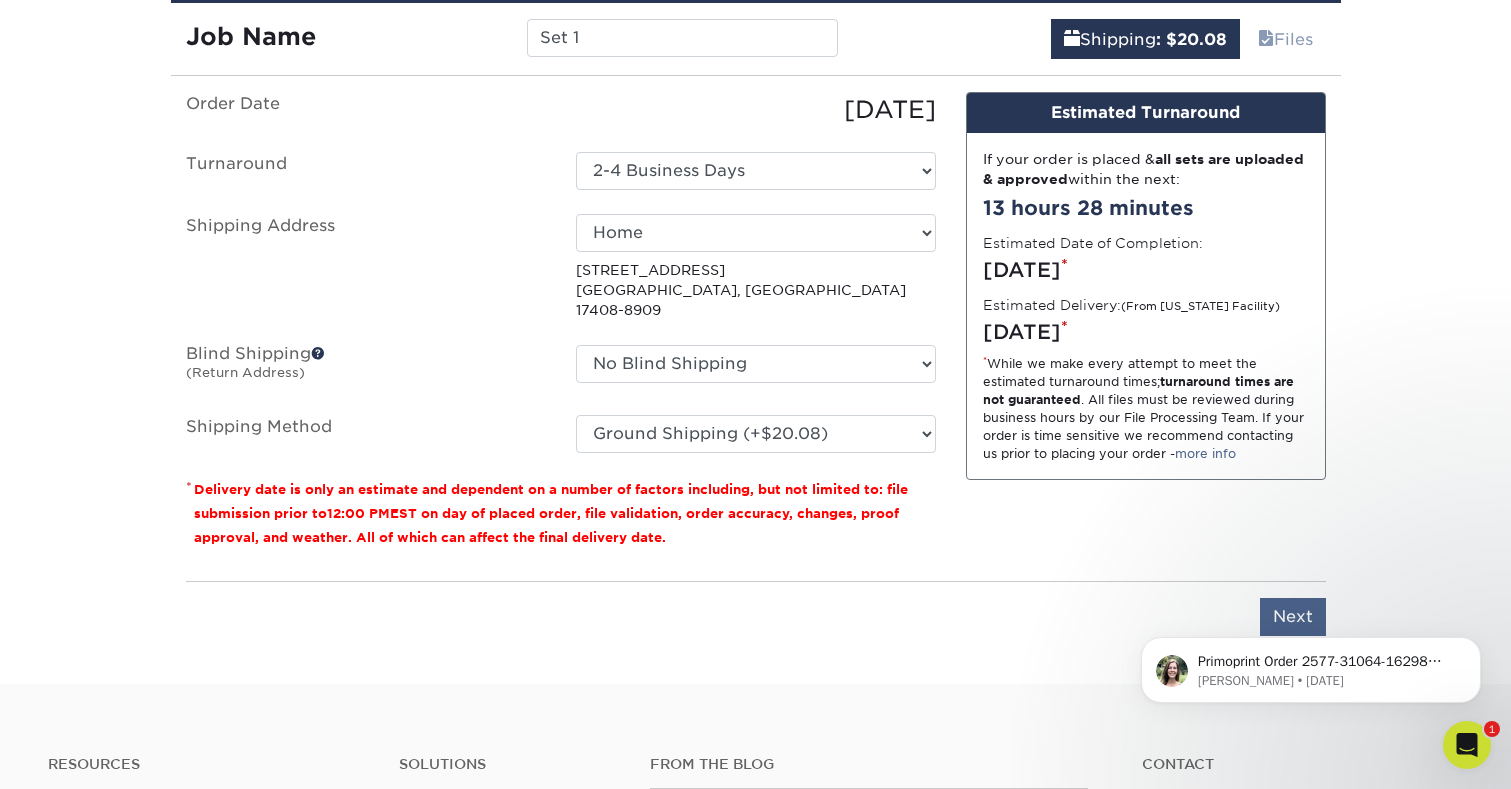 click on "Next" at bounding box center (1293, 617) 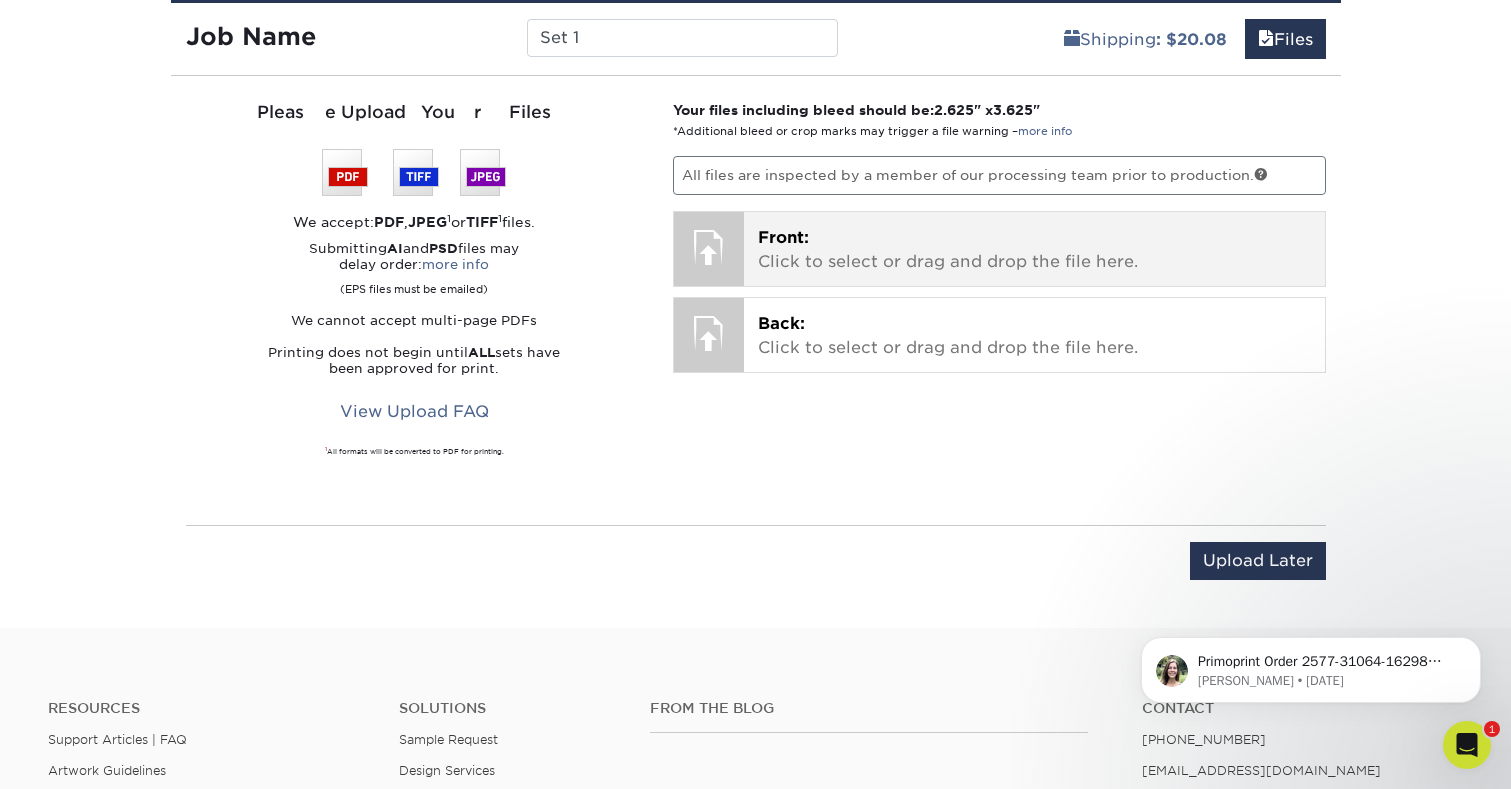 click on "Front: Click to select or drag and drop the file here." at bounding box center (1034, 250) 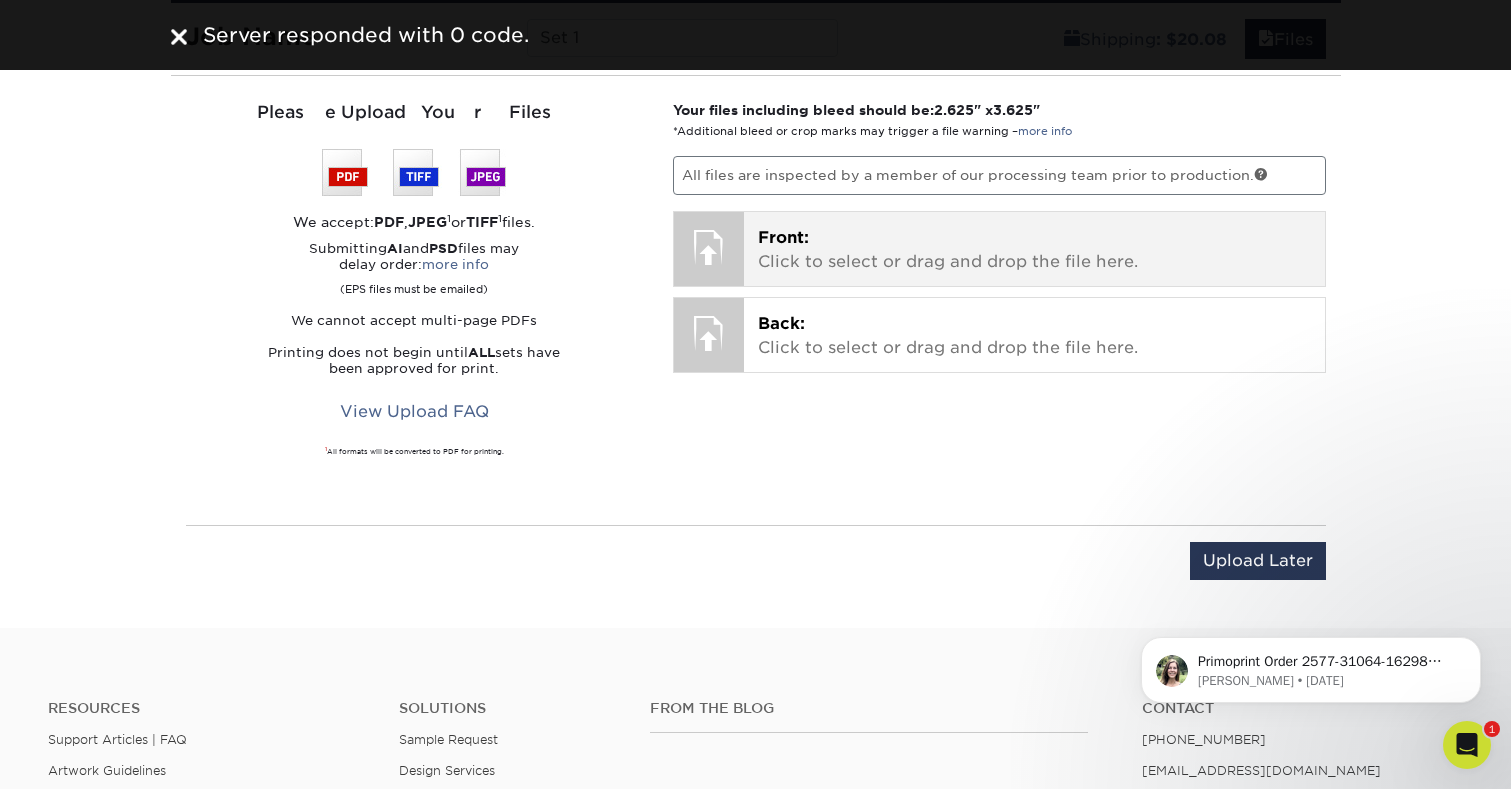 click on "Front: Click to select or drag and drop the file here." at bounding box center (1034, 250) 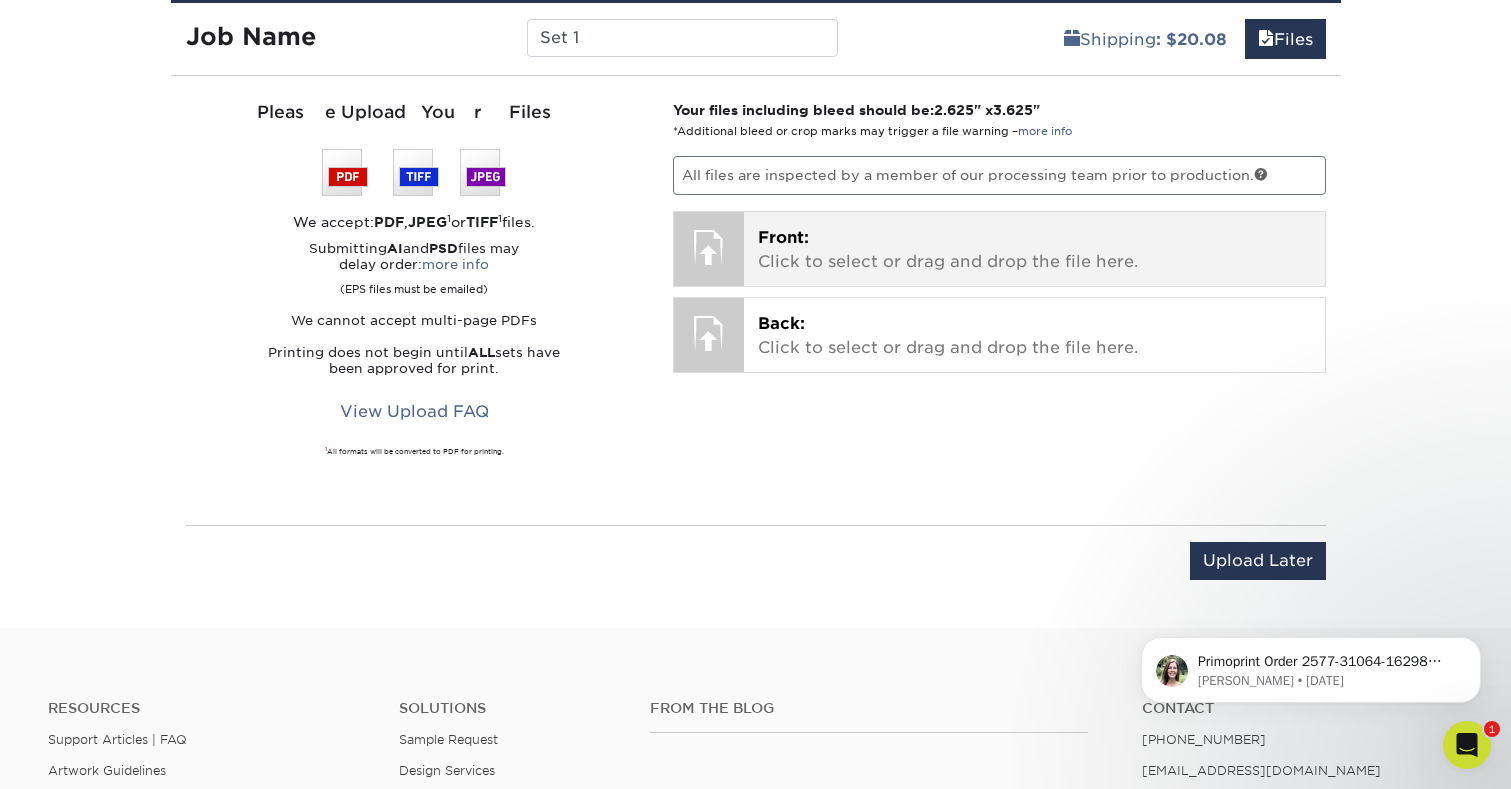 click on "Front: Click to select or drag and drop the file here.
Choose file
tempImageuP8T7m.jpg      0.8  MiB               ✔    ✘            tempImageIWkwZI.jpg      0.8  MiB               ✔    ✘" at bounding box center (1034, 249) 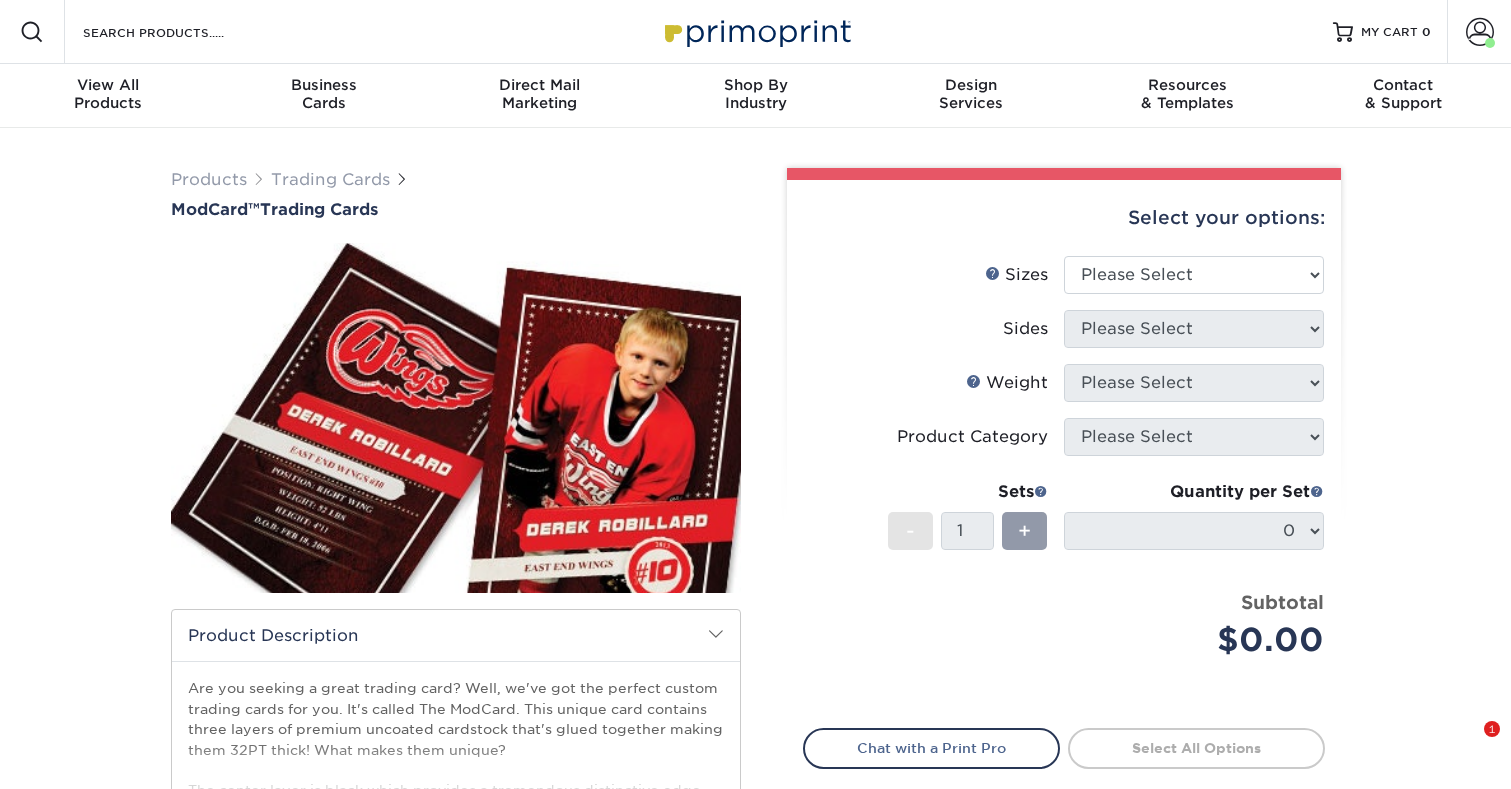 scroll, scrollTop: 0, scrollLeft: 0, axis: both 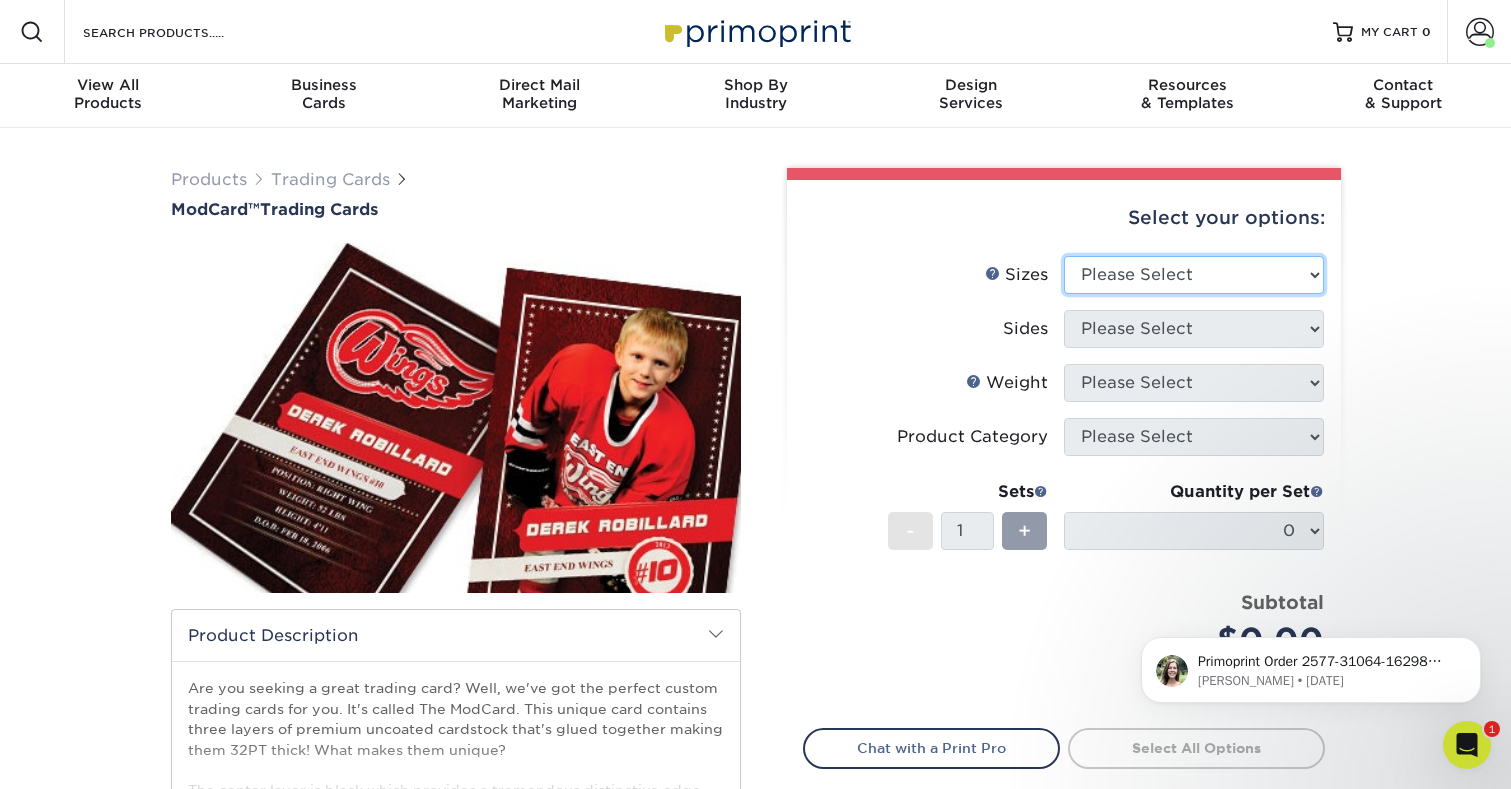 select on "2.50x3.50" 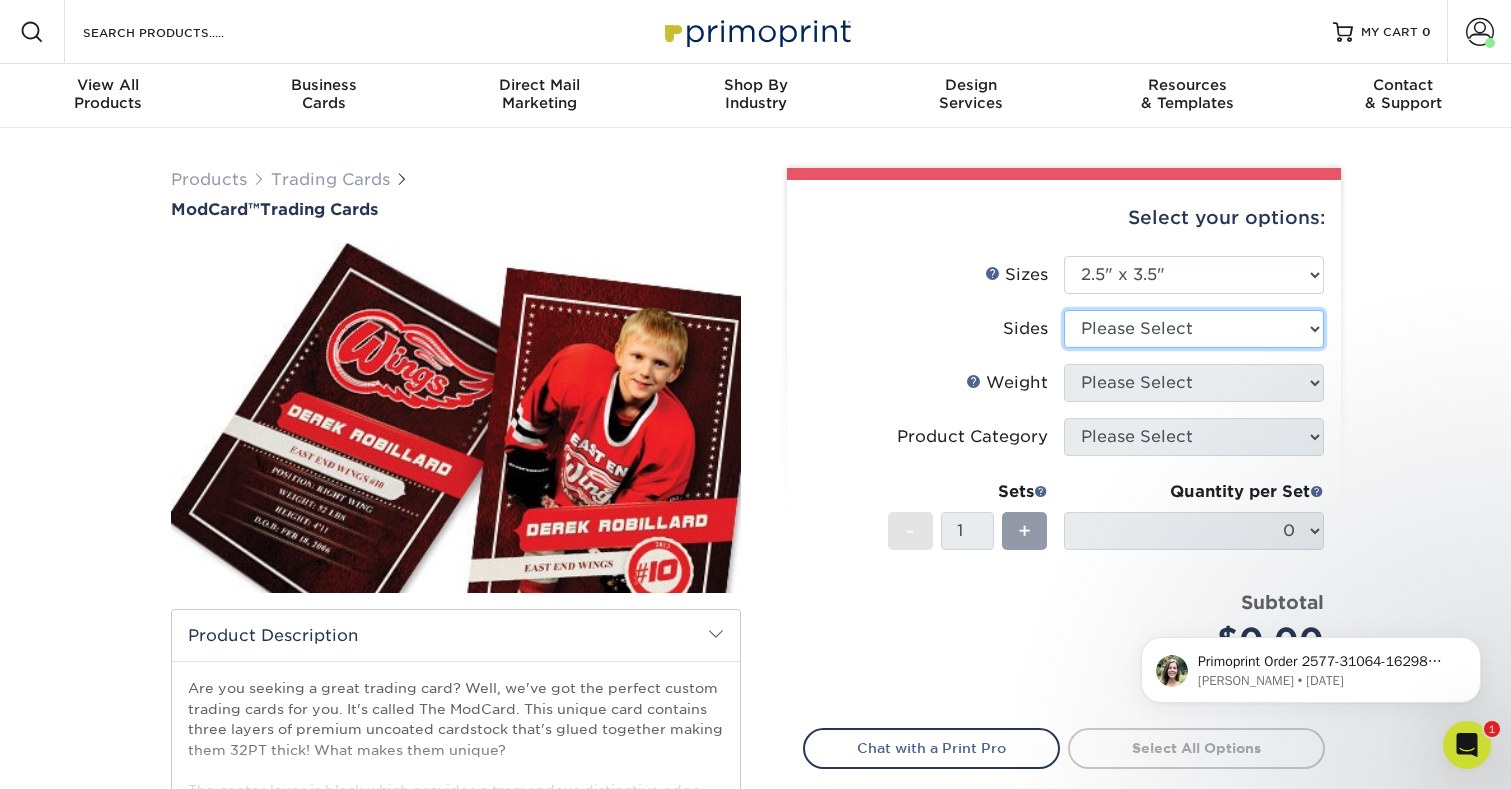select on "13abbda7-1d64-4f25-8bb2-c179b224825d" 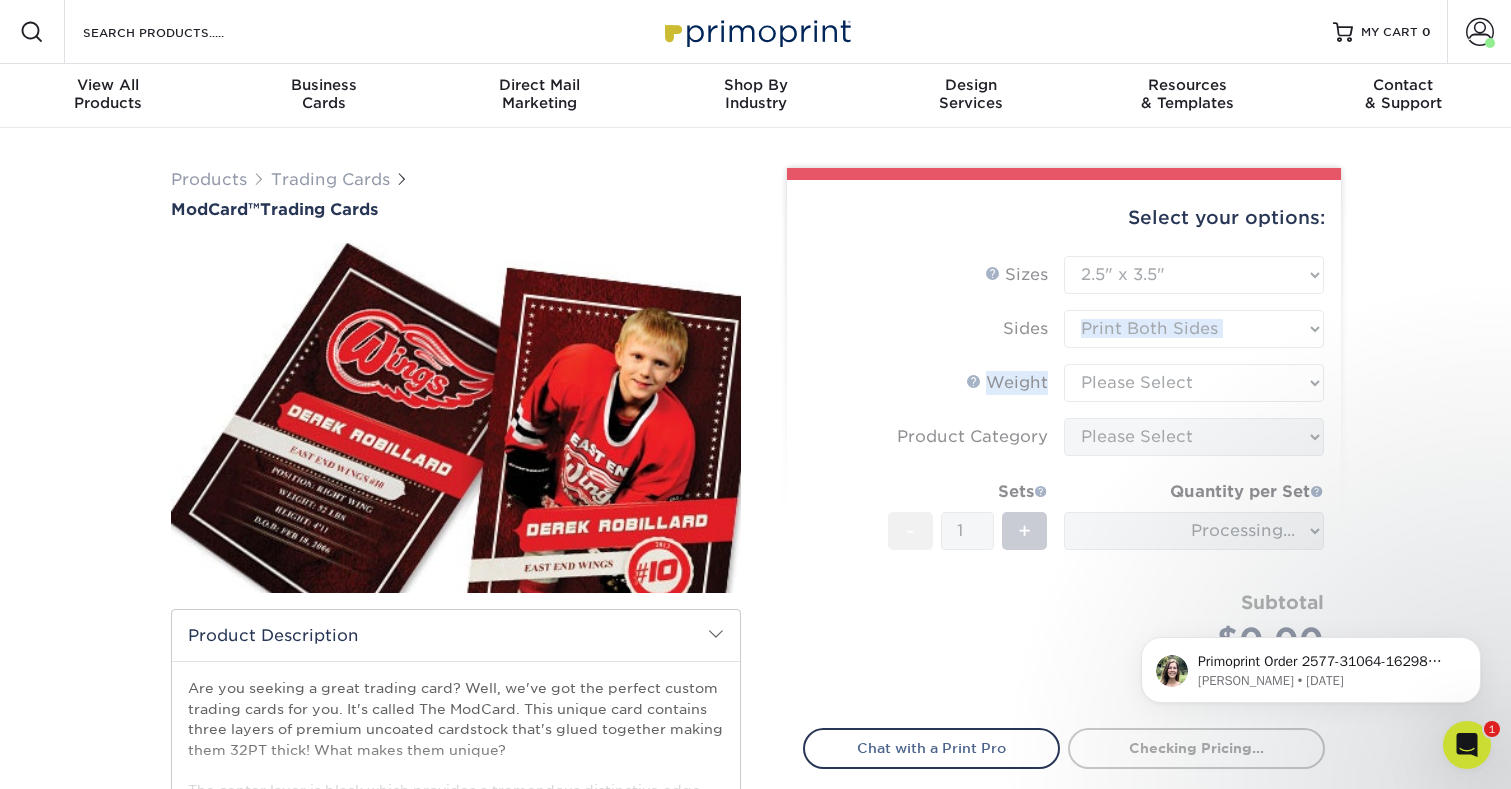drag, startPoint x: 1138, startPoint y: 376, endPoint x: 1148, endPoint y: 355, distance: 23.259407 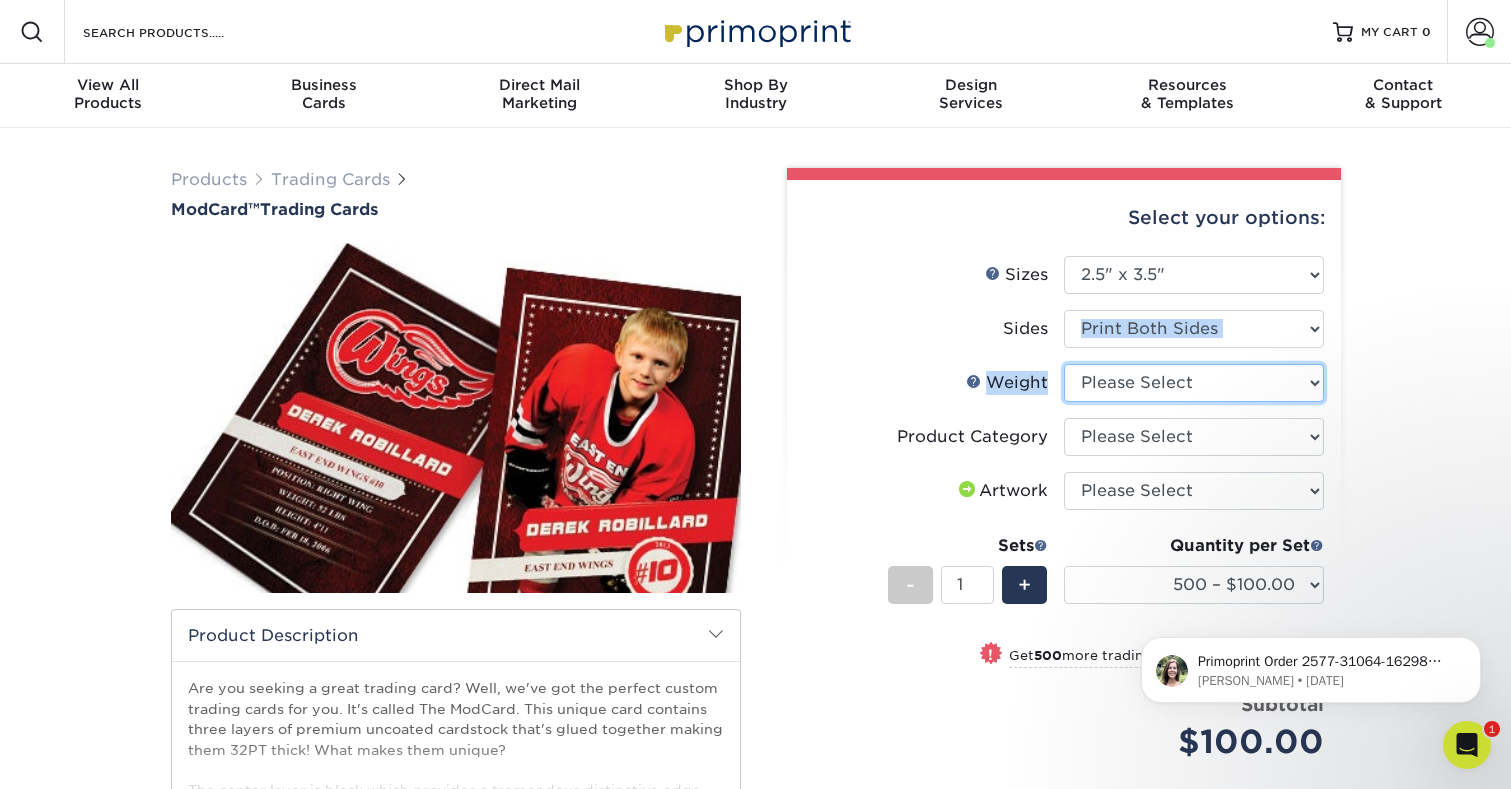 select on "32PTUCBLK" 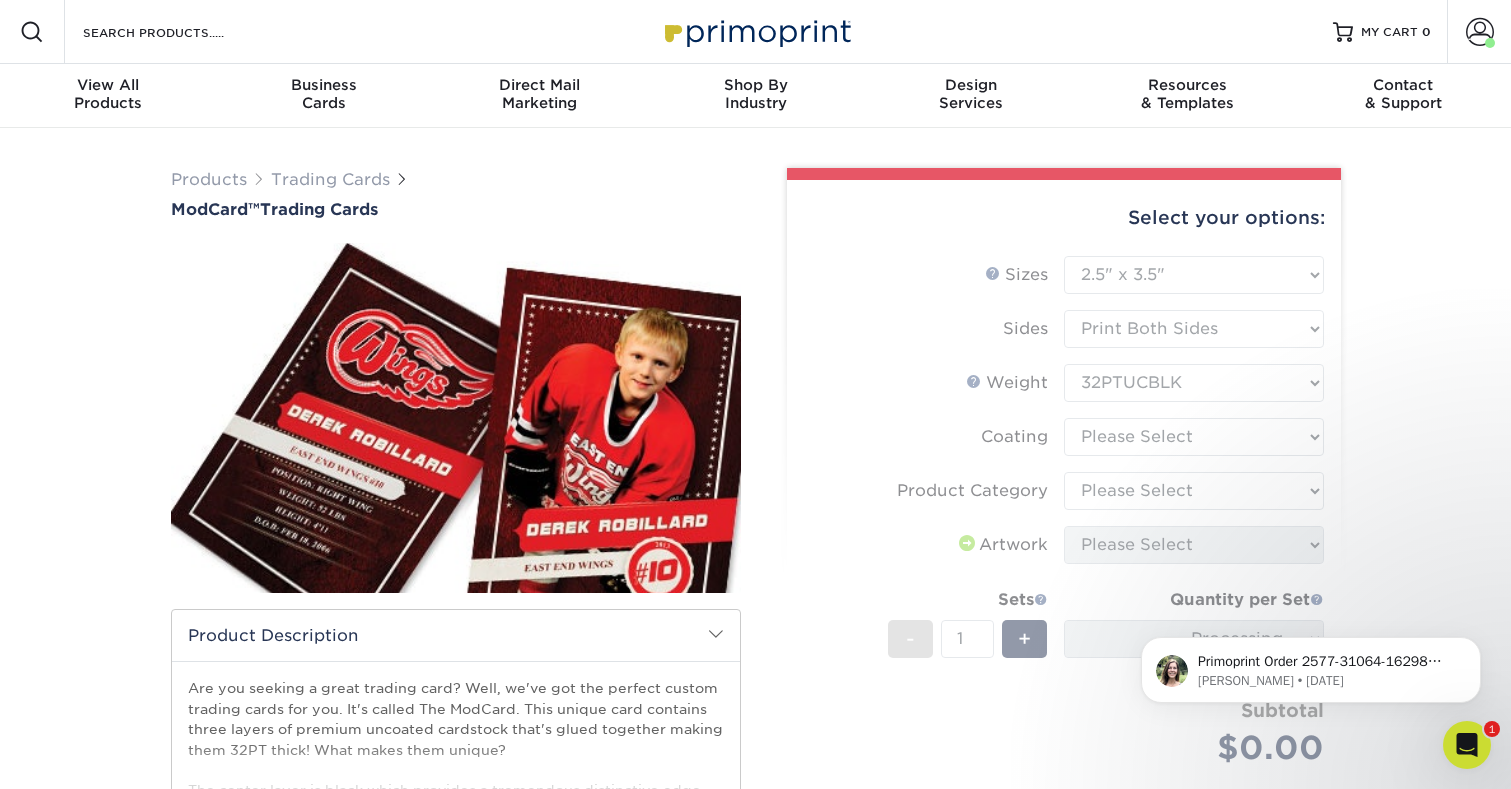 click on "Sizes Help Sizes
Please Select
2.5" x 3.5"
Sides Please Select Coating" at bounding box center (1064, 534) 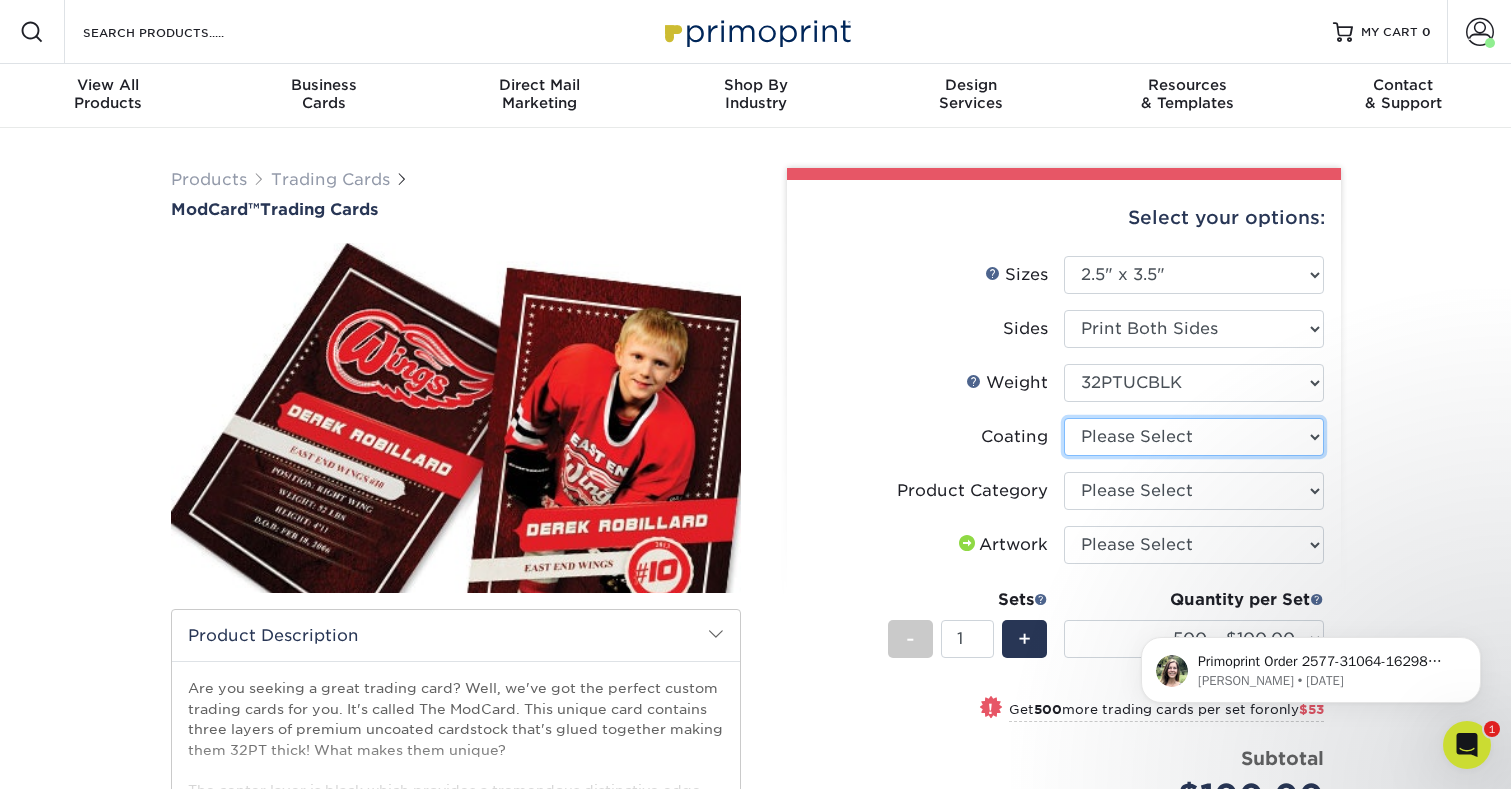select on "3e7618de-abca-4bda-9f97-8b9129e913d8" 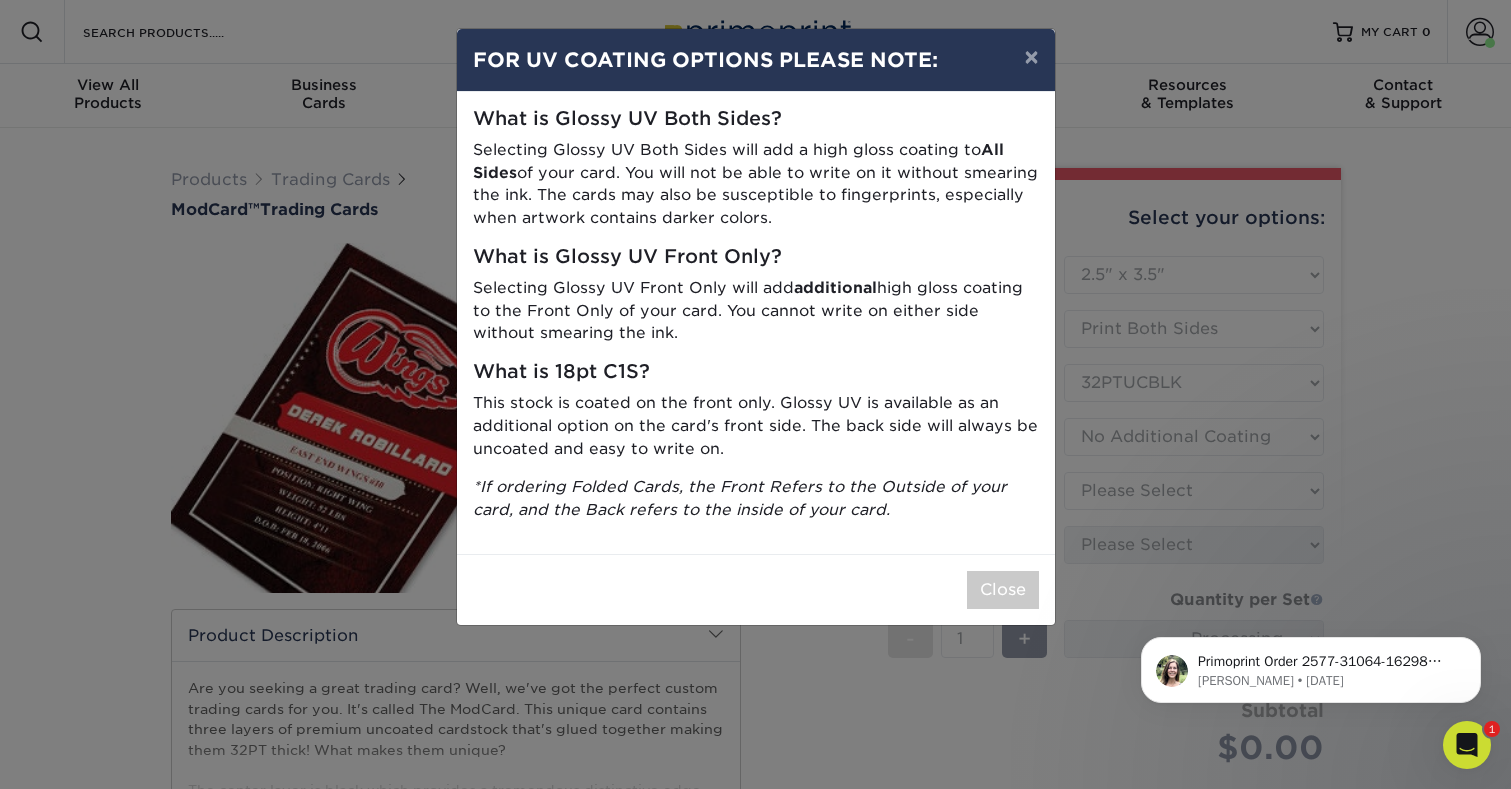 click on "×
FOR UV COATING OPTIONS PLEASE NOTE:
What is Glossy UV Both Sides?
Selecting Glossy UV Both Sides will add a high gloss coating to  All Sides  of your card. You will not be able to write on it without smearing the ink. The cards may also be susceptible to fingerprints, especially when artwork contains darker colors.
What is Glossy UV Front Only?
Selecting Glossy UV Front Only will add  additional  high gloss coating to the Front Only of your card. You cannot write on either side without smearing the ink.
What is 18pt C1S?
This stock is coated on the front only. Glossy UV is available as an additional option on the card's front side. The back side will always be uncoated and easy to write on.
*If ordering Folded Cards, the Front Refers to the Outside of your card, and the Back refers to the inside of your card." at bounding box center [755, 394] 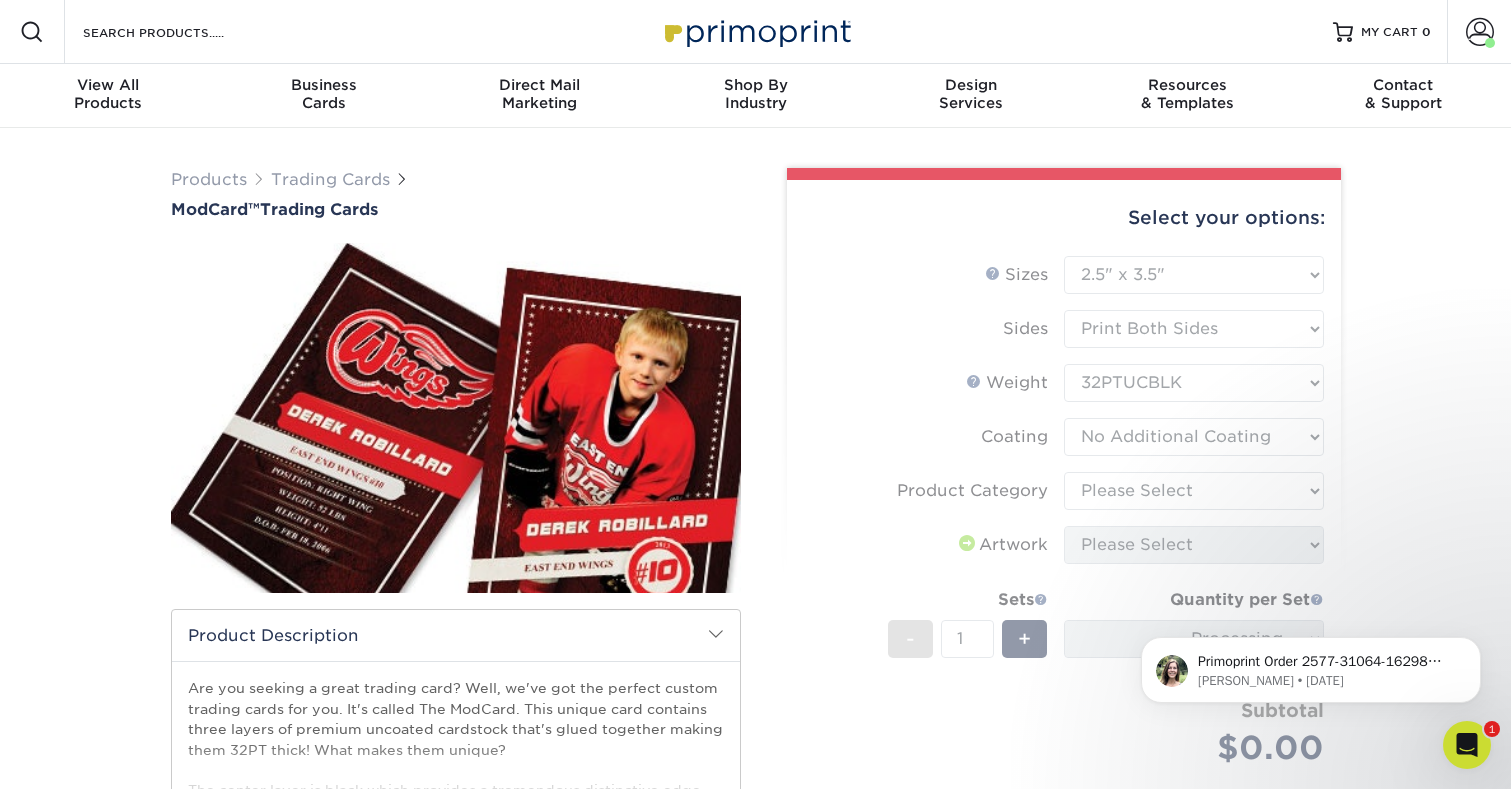click on "Sizes Help Sizes
Please Select
2.5" x 3.5"
Sides Please Select Coating" at bounding box center [1064, 534] 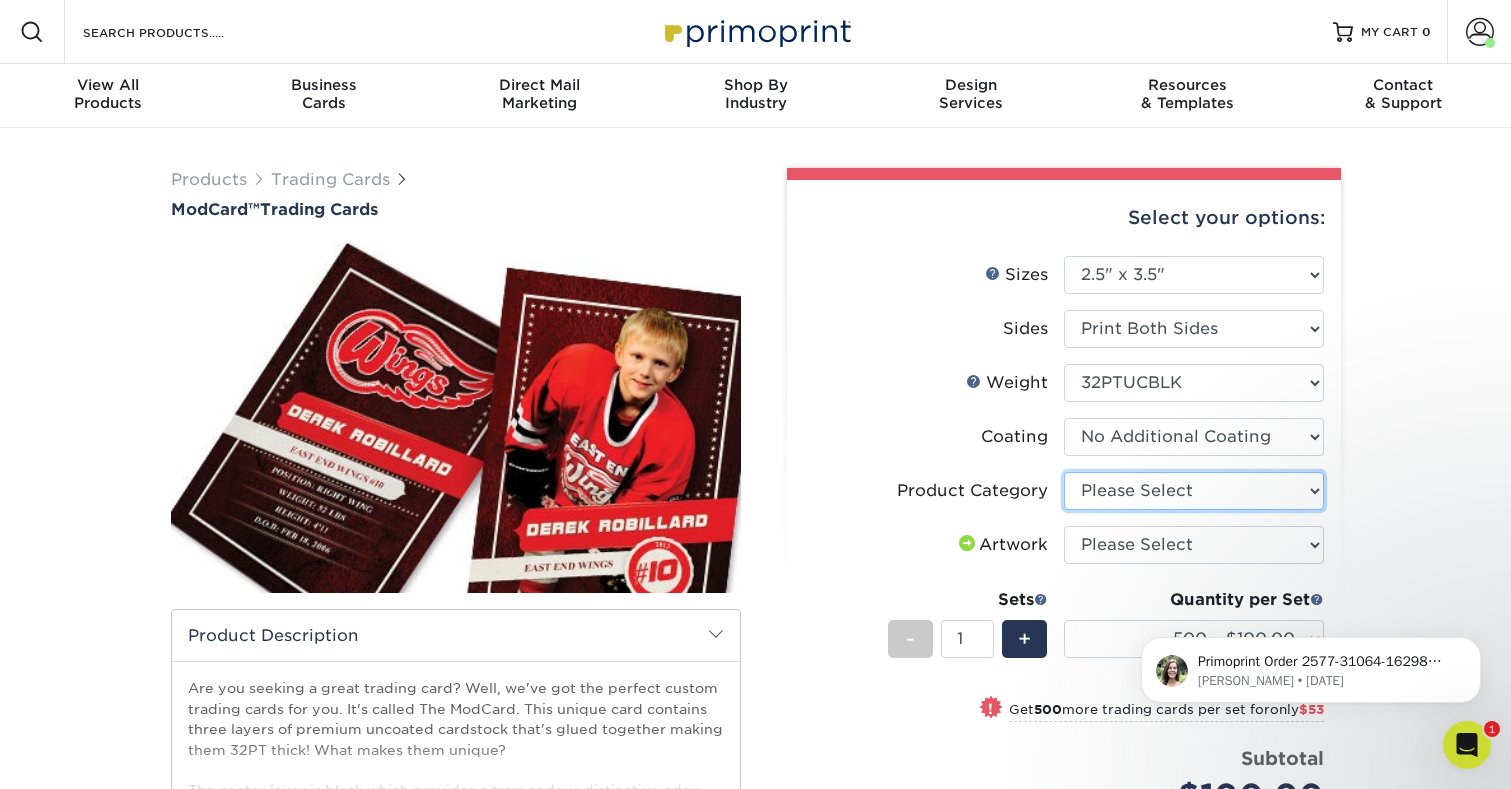 select on "c2f9bce9-36c2-409d-b101-c29d9d031e18" 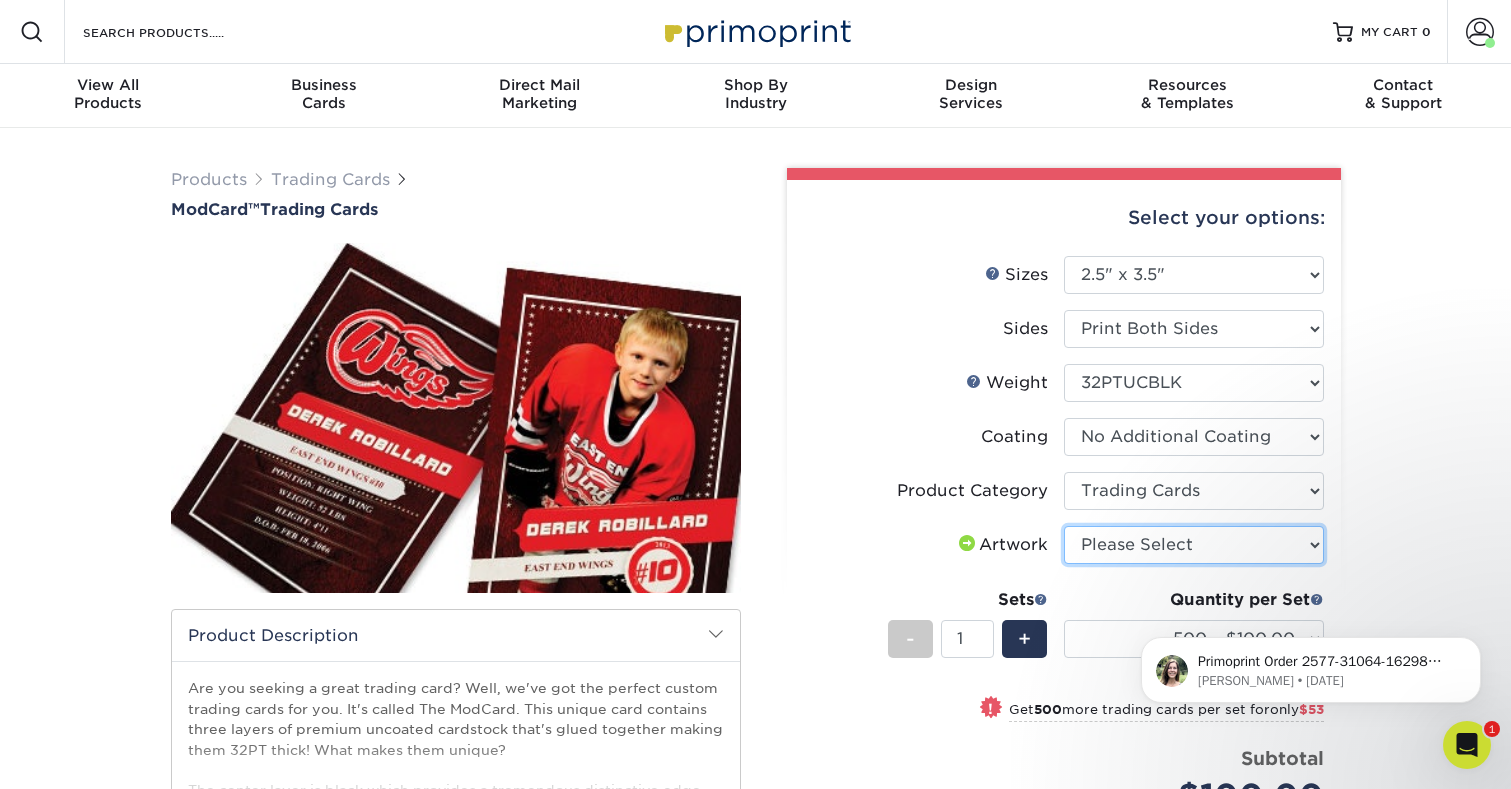 select on "upload" 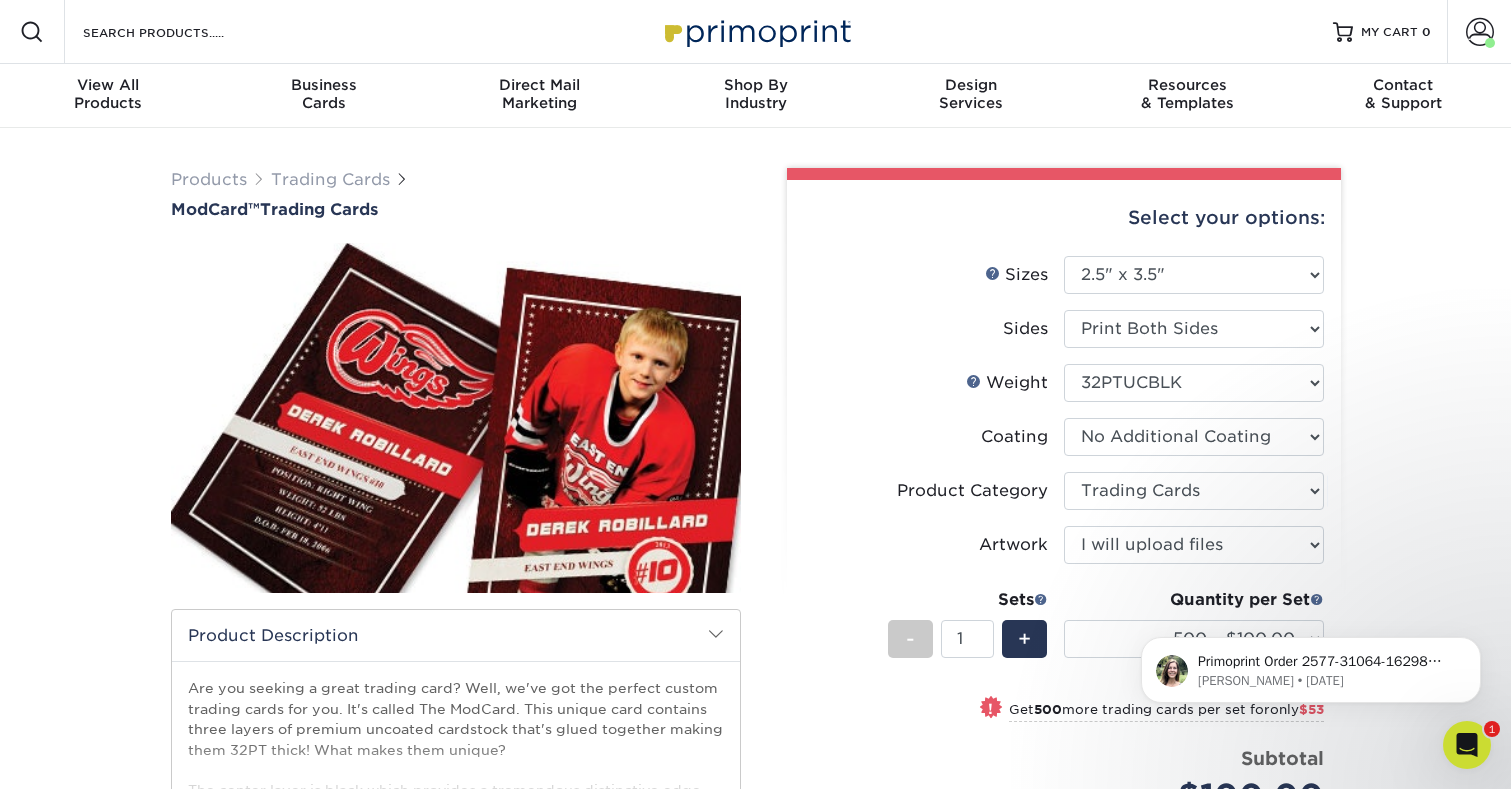 click on "Primoprint Order 2577-31064-16298  Hello!   Thank you for placing your print order with us.   For your first order, I wanted to send you a quick message to let you know that I have personally inspected your files. Everything looks good to go, and your order is now in our production queue. For all future orders, we will only send you a message if we have any concerns about your order or files.   At this time, no changes to your files are possible. If you need to make changes to your shipping method or have other questions for us, please don't hesitate to reach out.    You may track the progress of your order in your account under Active Orders: https://www.primoprint.com/account?tab=active. Once your order has shipped, we will send you tracking information via email. You will receive a copy of this message by email Julie • 5d ago" at bounding box center (1311, 578) 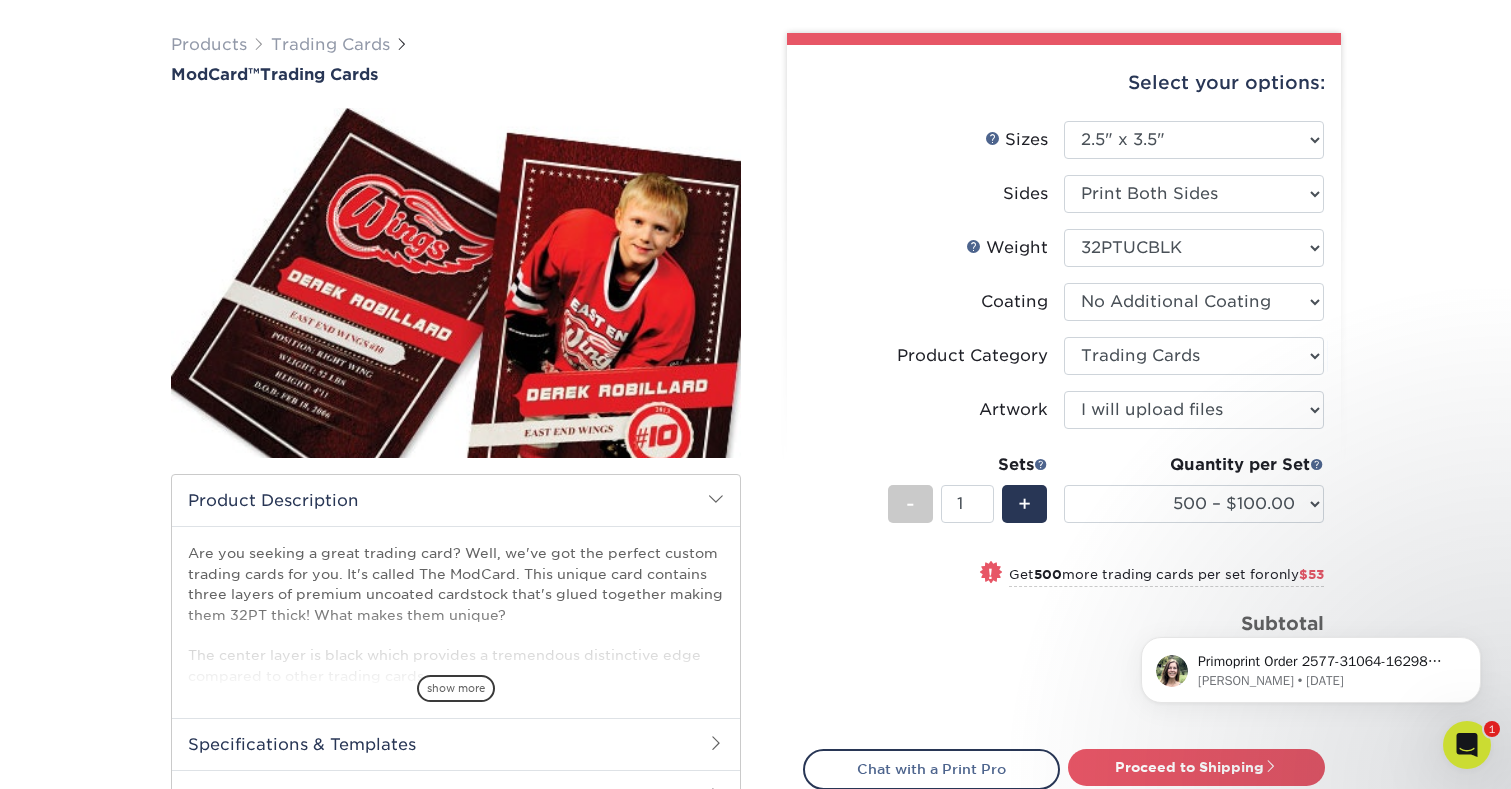scroll, scrollTop: 174, scrollLeft: 0, axis: vertical 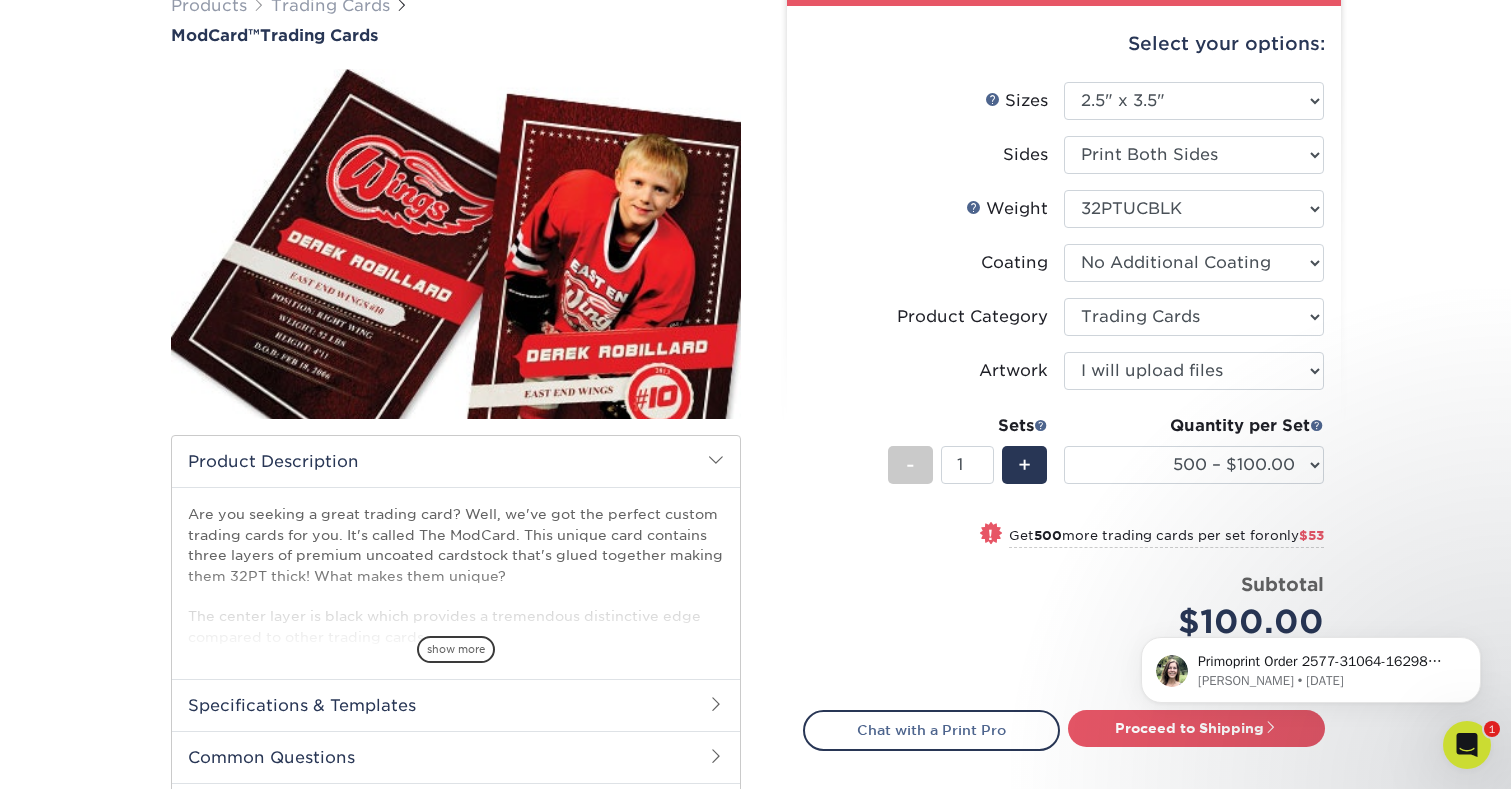 click on "Primoprint Order 2577-31064-16298  Hello!   Thank you for placing your print order with us.   For your first order, I wanted to send you a quick message to let you know that I have personally inspected your files. Everything looks good to go, and your order is now in our production queue. For all future orders, we will only send you a message if we have any concerns about your order or files.   At this time, no changes to your files are possible. If you need to make changes to your shipping method or have other questions for us, please don't hesitate to reach out.    You may track the progress of your order in your account under Active Orders: https://www.primoprint.com/account?tab=active. Once your order has shipped, we will send you tracking information via email. You will receive a copy of this message by email Julie • 5d ago" 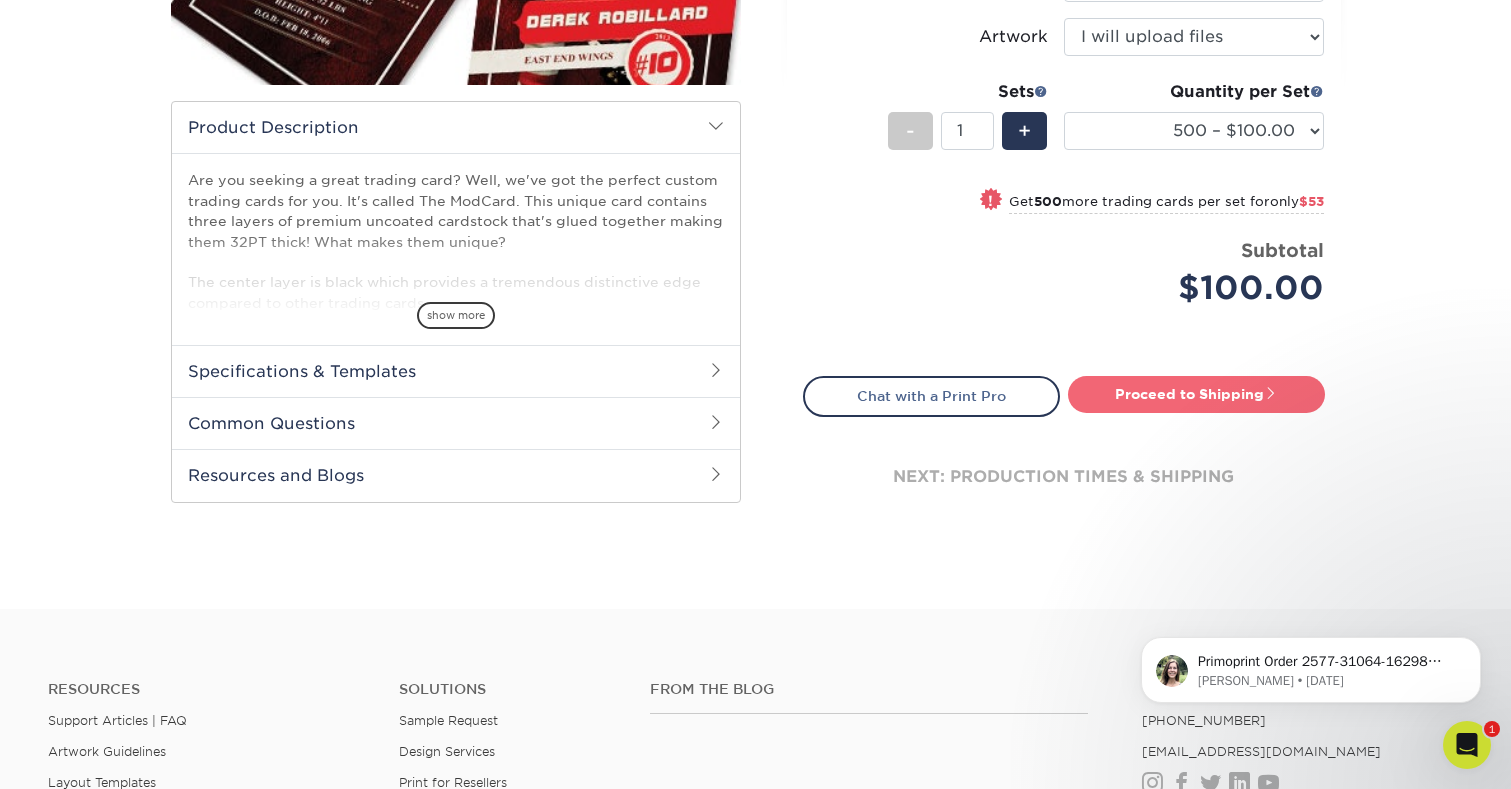 click on "Proceed to Shipping" at bounding box center (1196, 394) 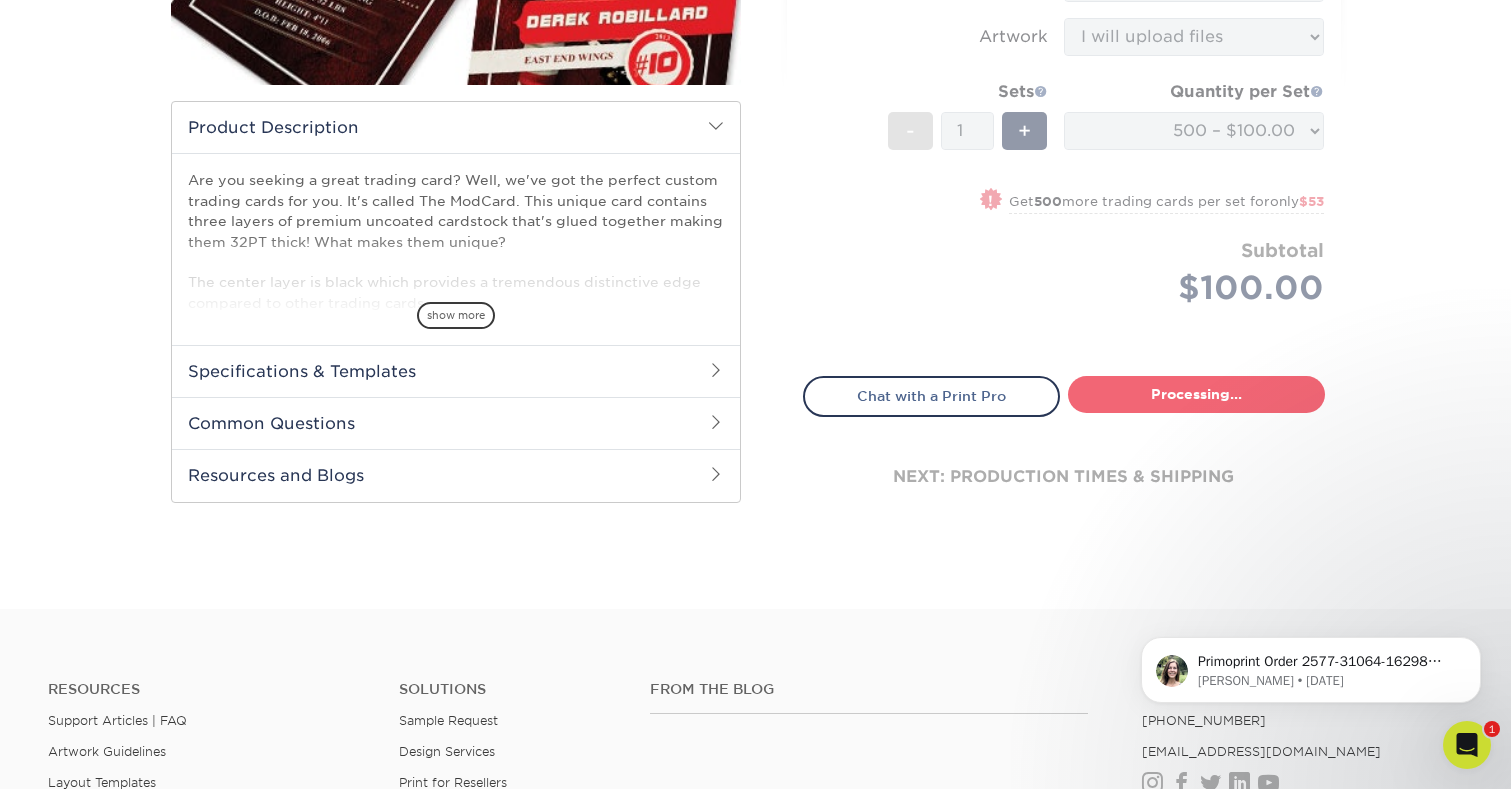 select on "1cb2575a-0653-4a32-8e14-9db875e4cbae" 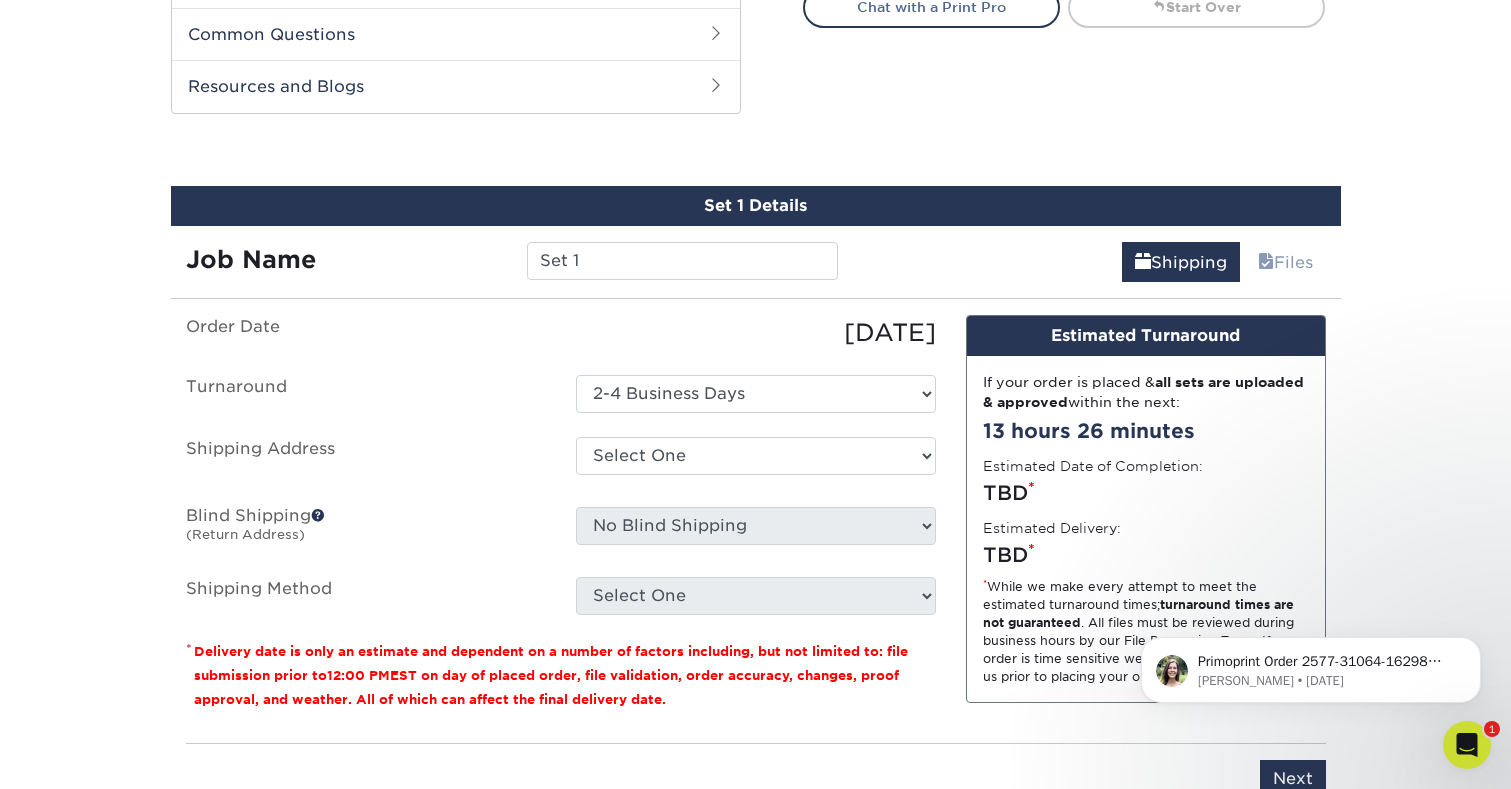 scroll, scrollTop: 937, scrollLeft: 0, axis: vertical 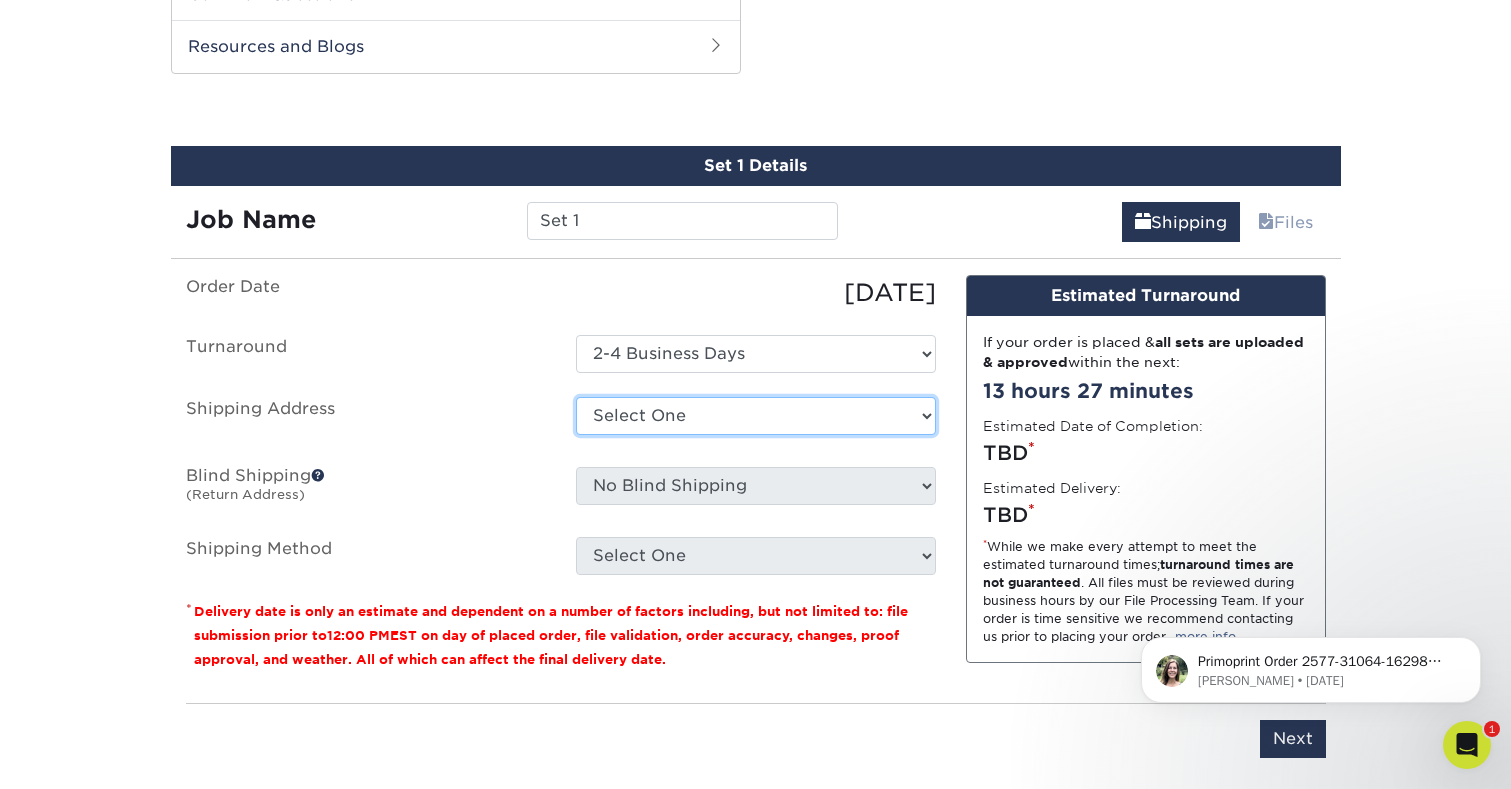 select on "283670" 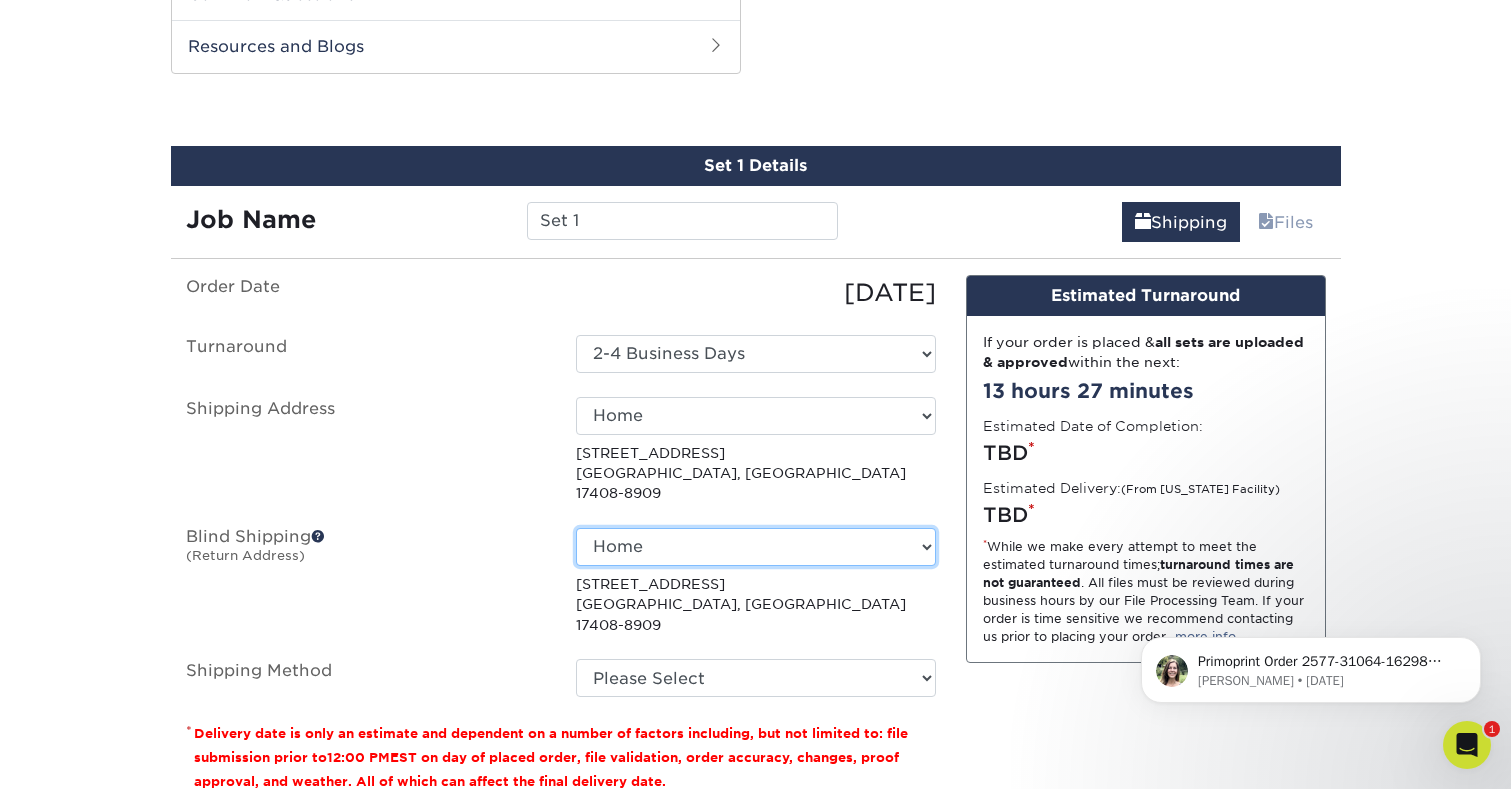 select on "-1" 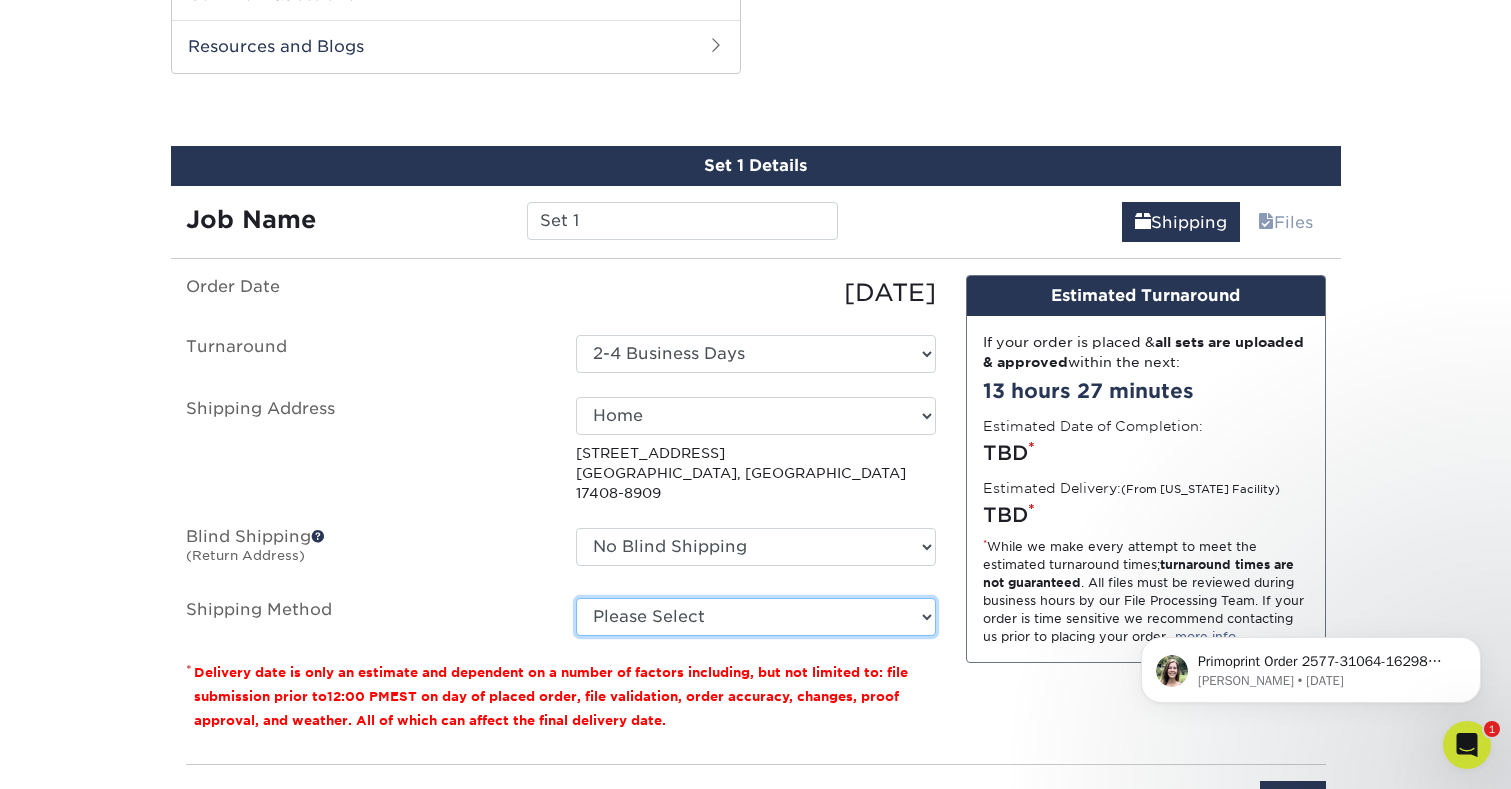 select on "03" 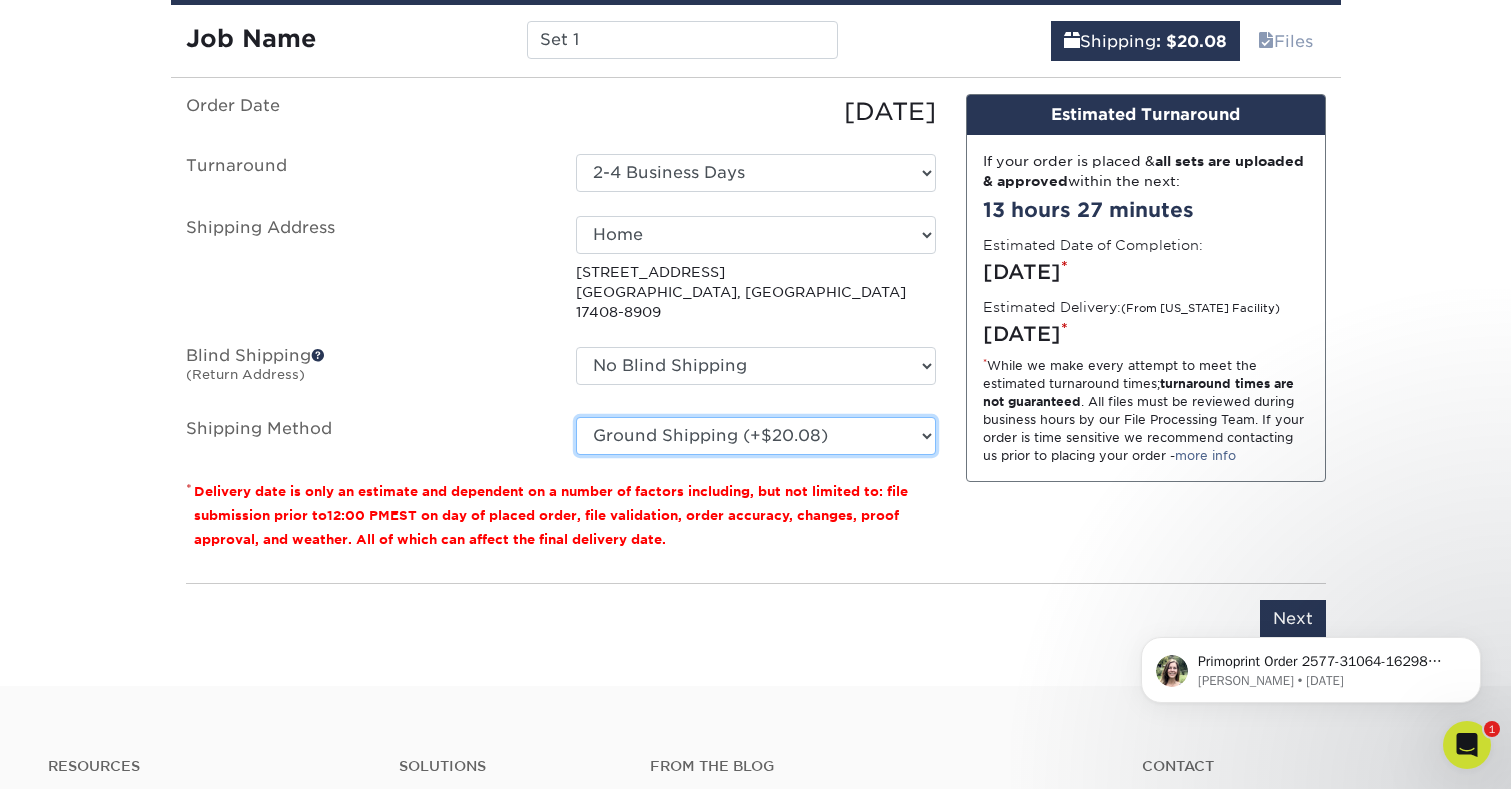 scroll, scrollTop: 1145, scrollLeft: 0, axis: vertical 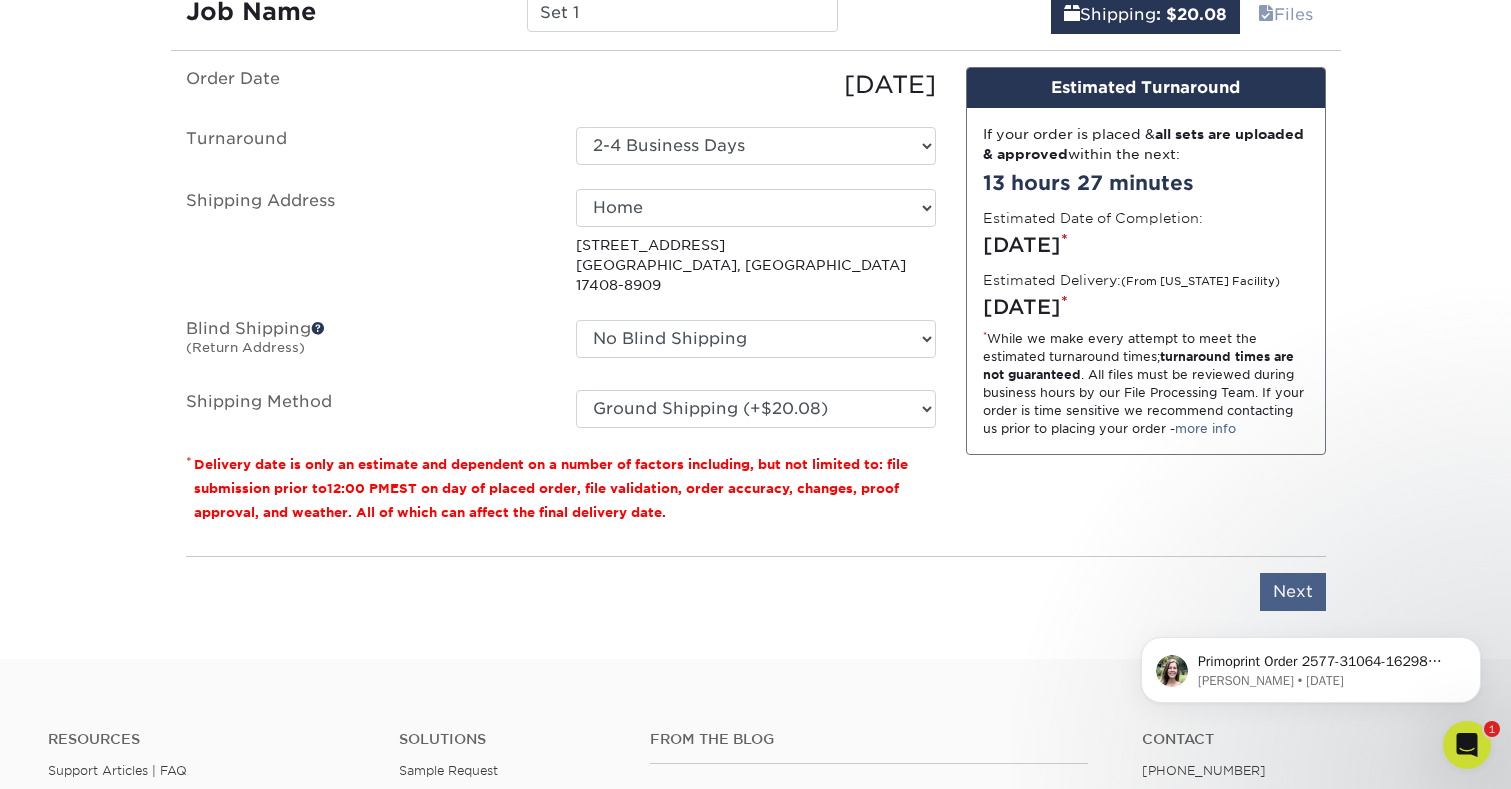 click on "Next" at bounding box center [1293, 592] 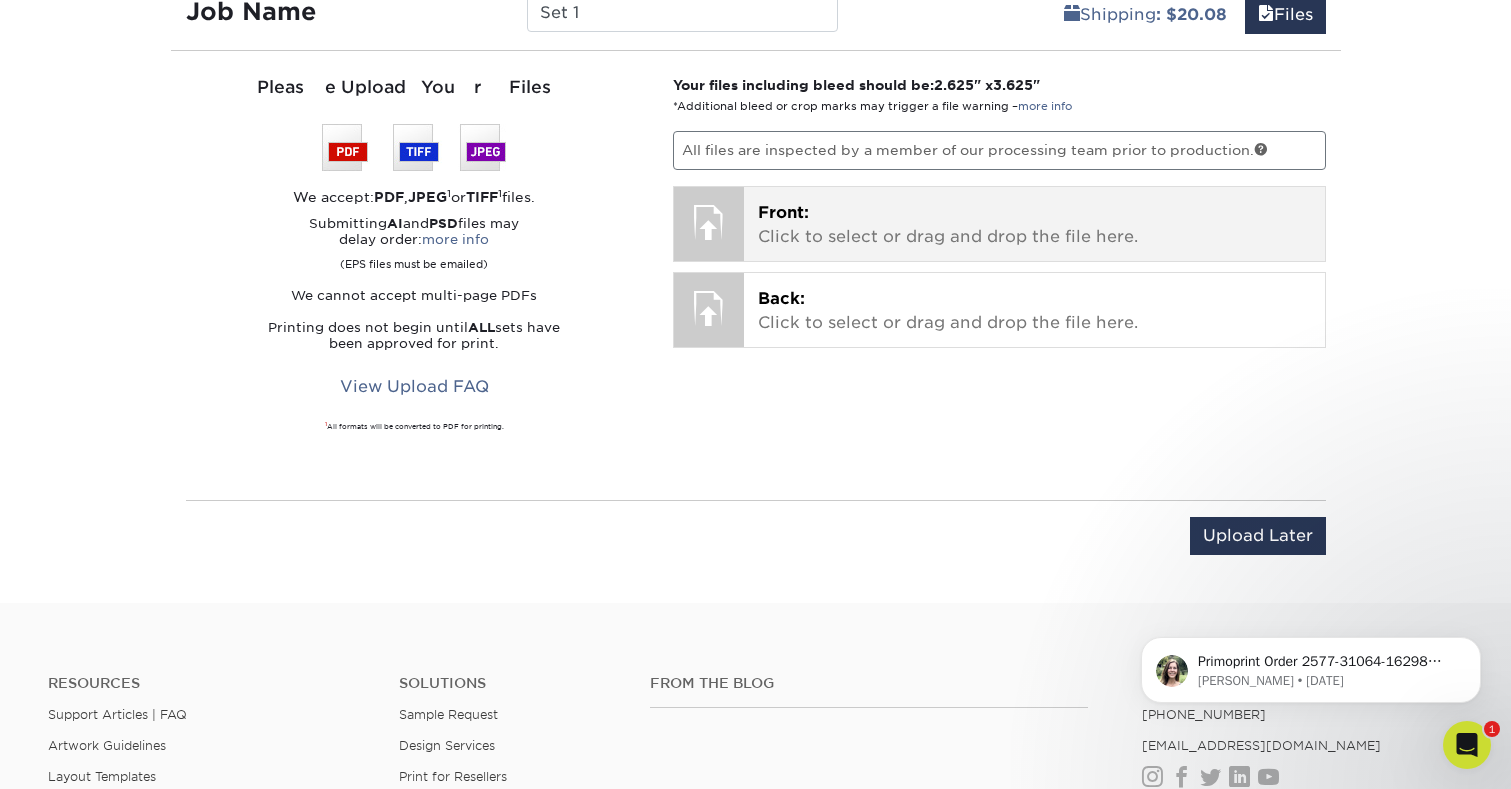click on "Front: Click to select or drag and drop the file here." at bounding box center [1034, 225] 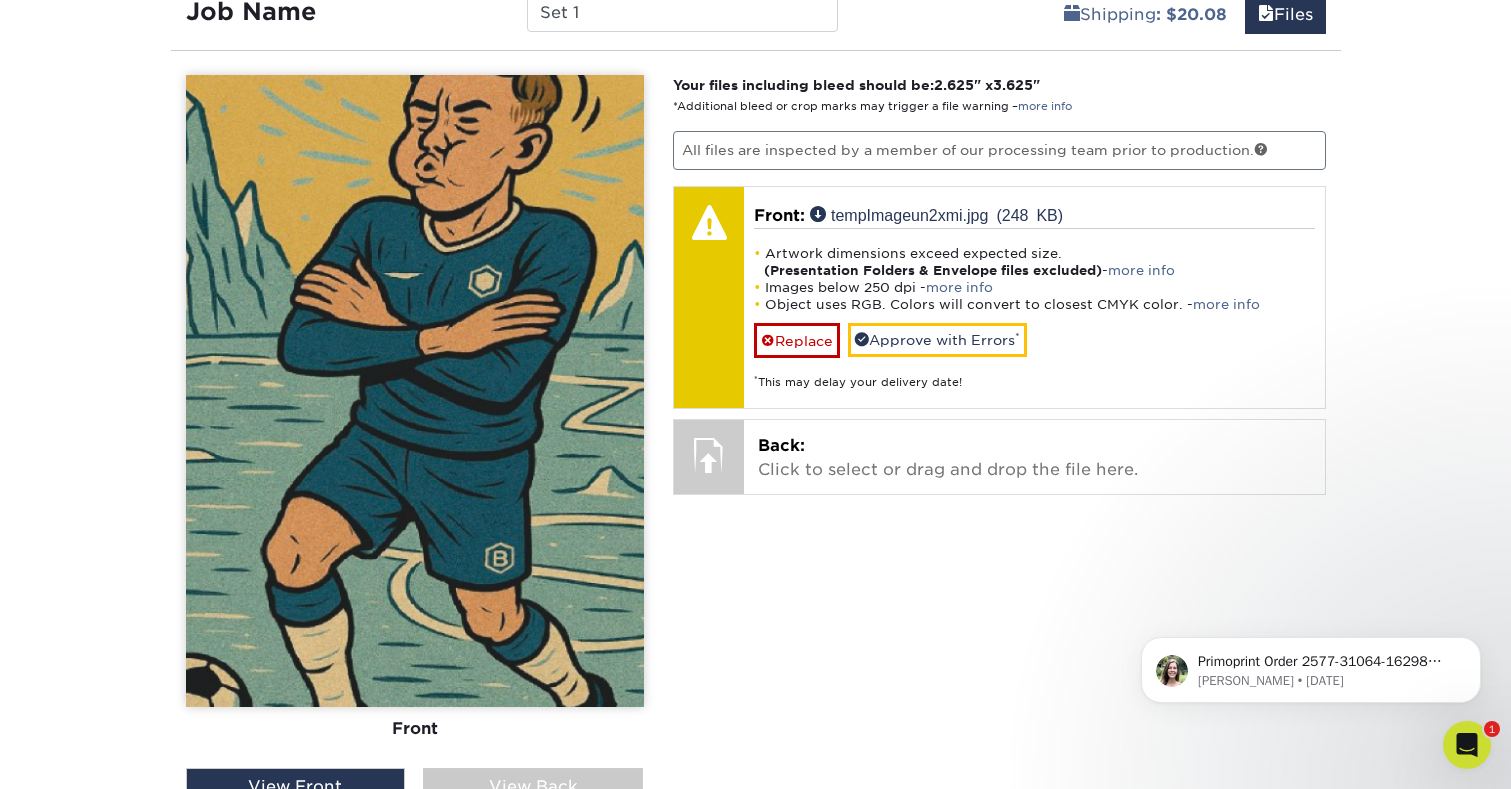 click at bounding box center (415, 391) 